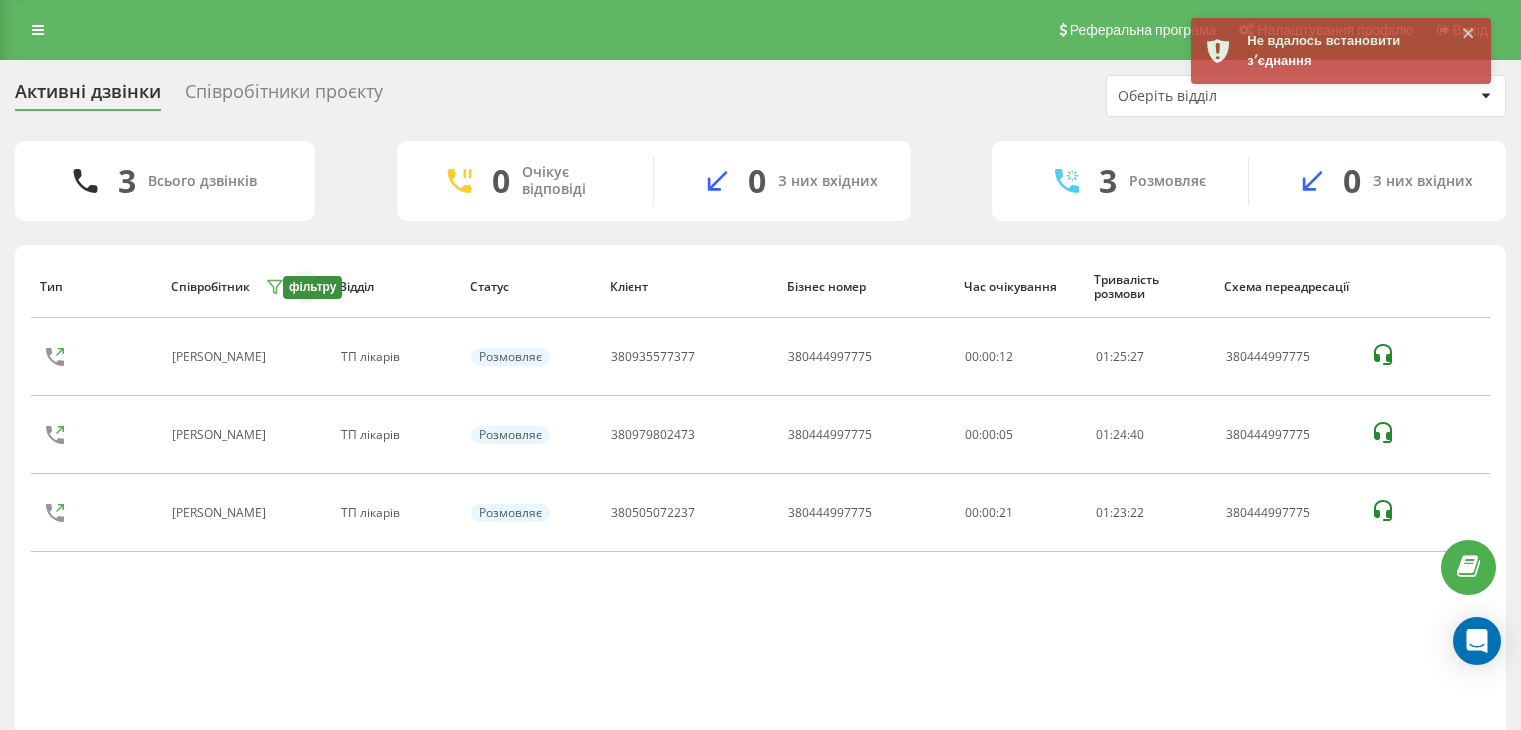 scroll, scrollTop: 0, scrollLeft: 0, axis: both 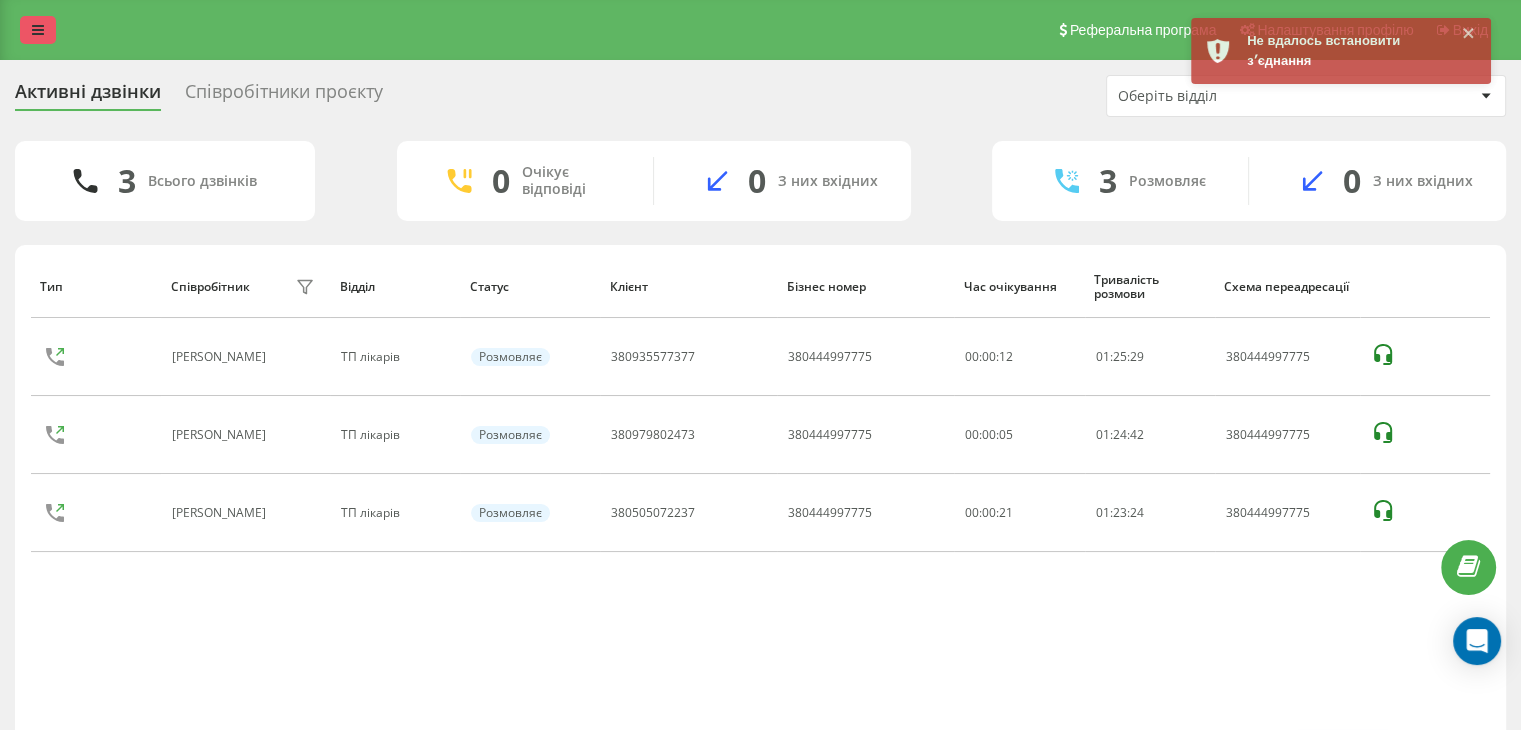 click at bounding box center [38, 30] 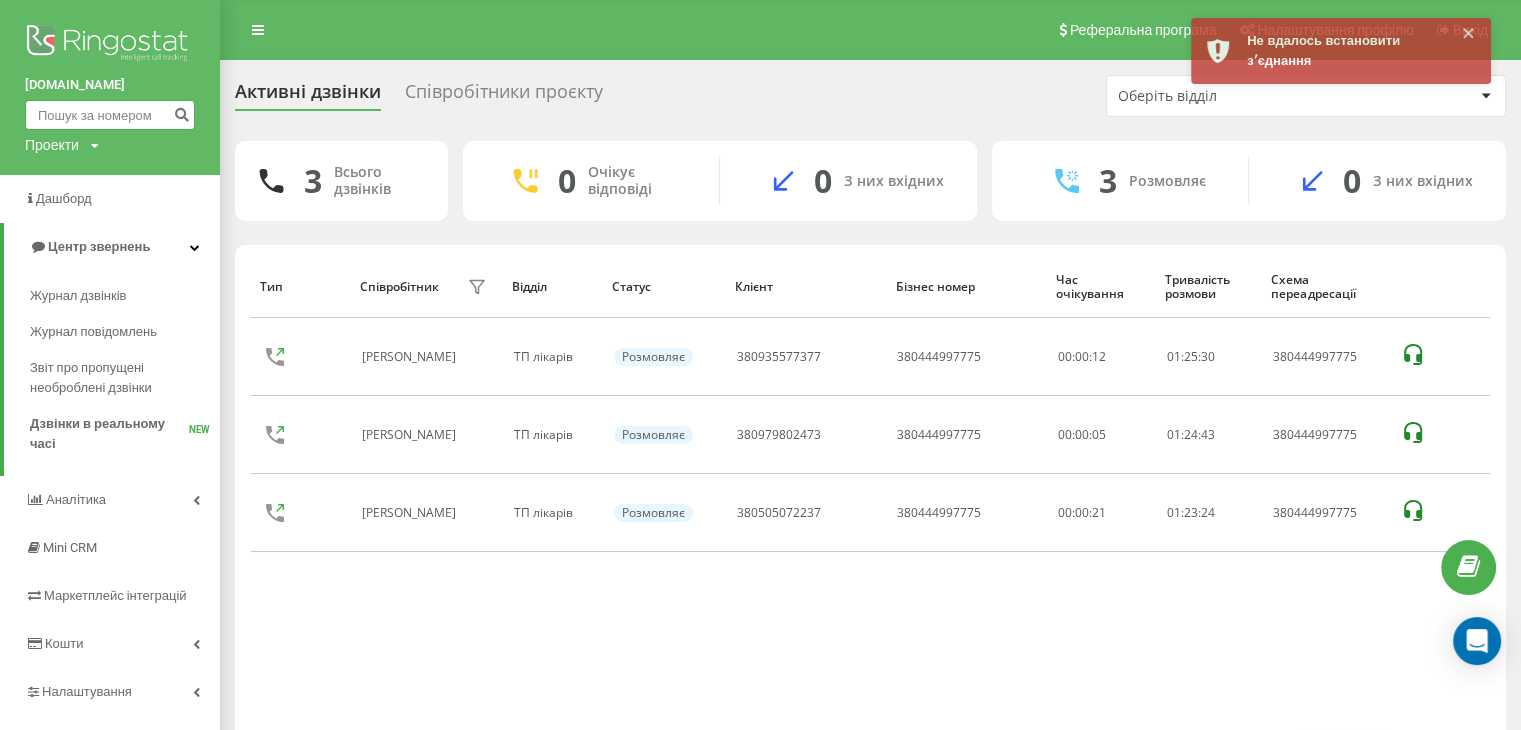 click at bounding box center [110, 115] 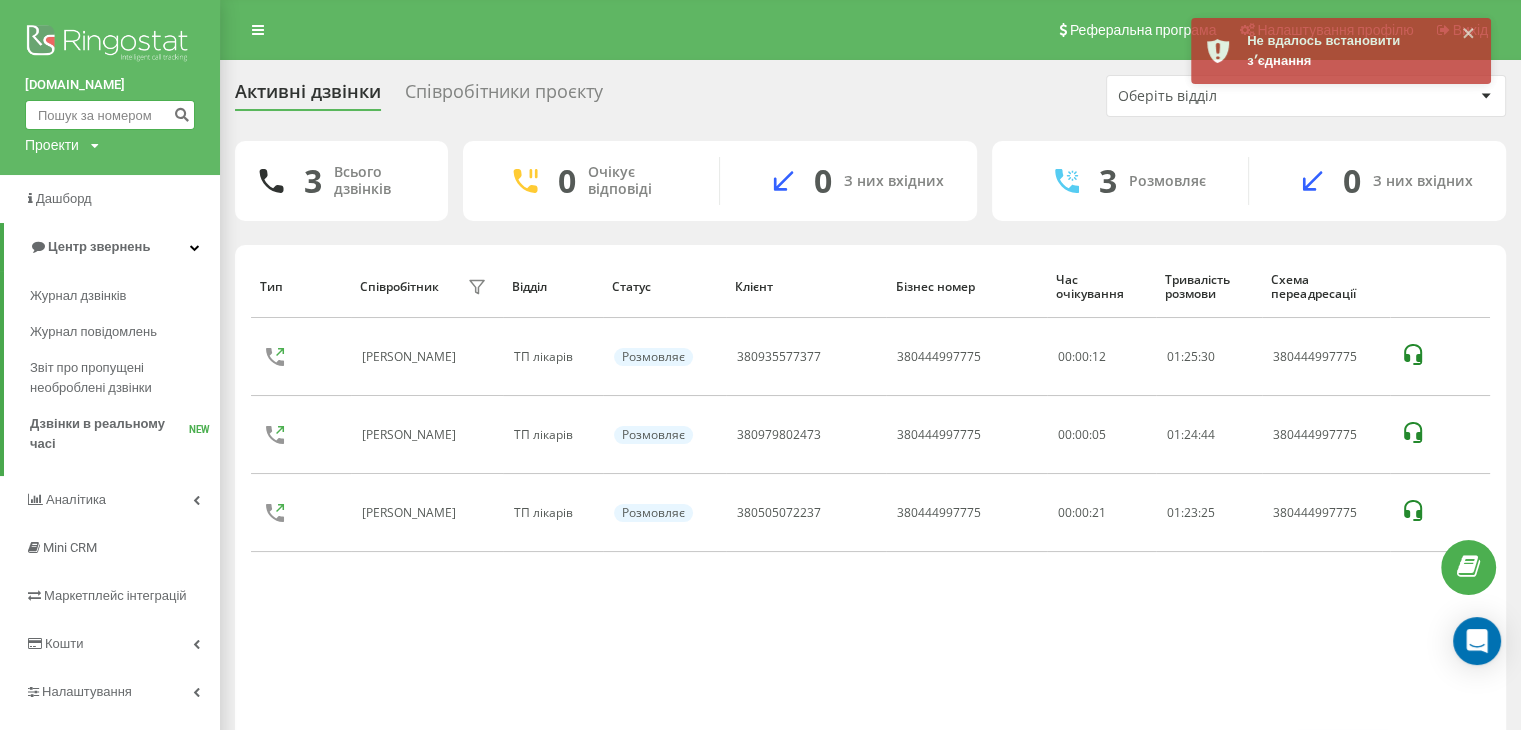 paste on "380980860558" 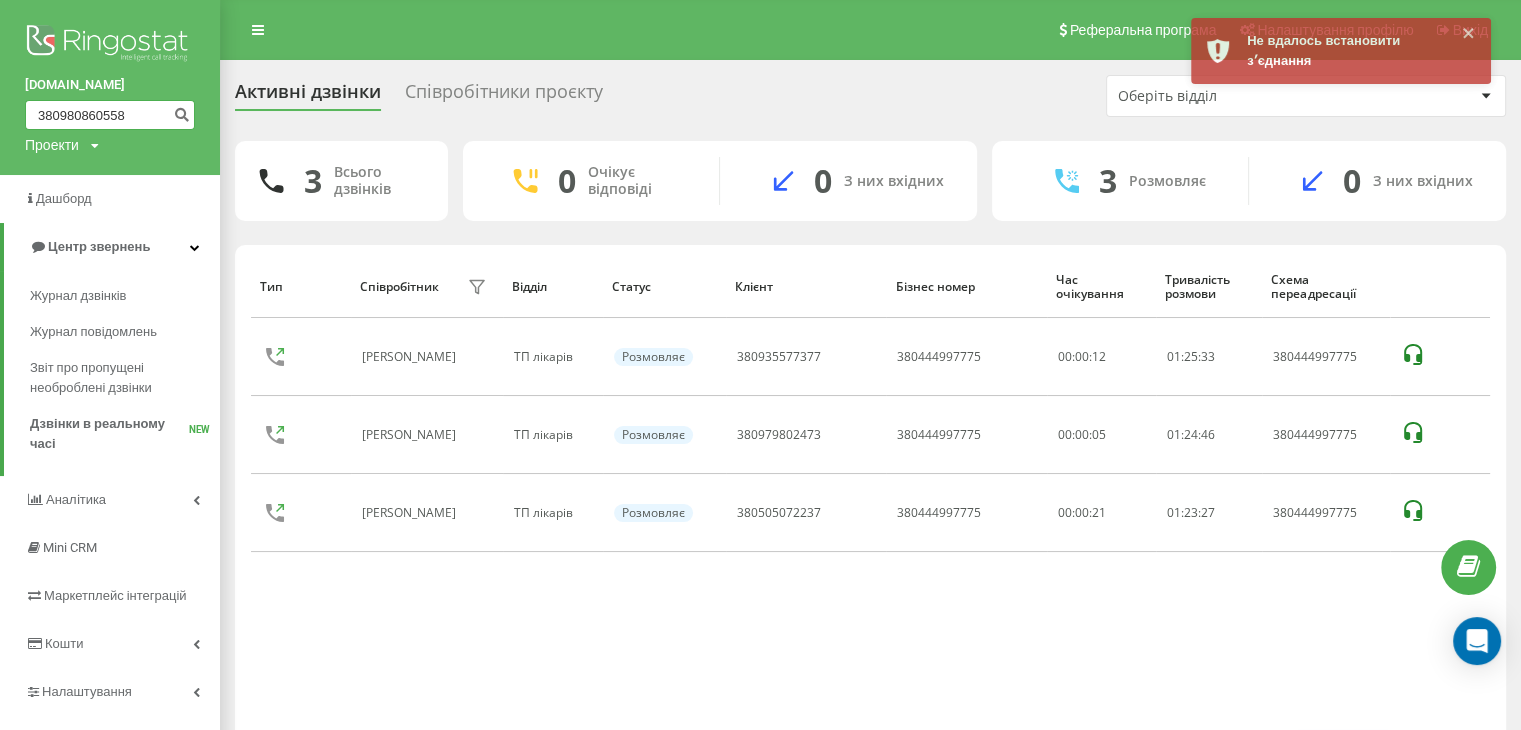 type on "380980860558" 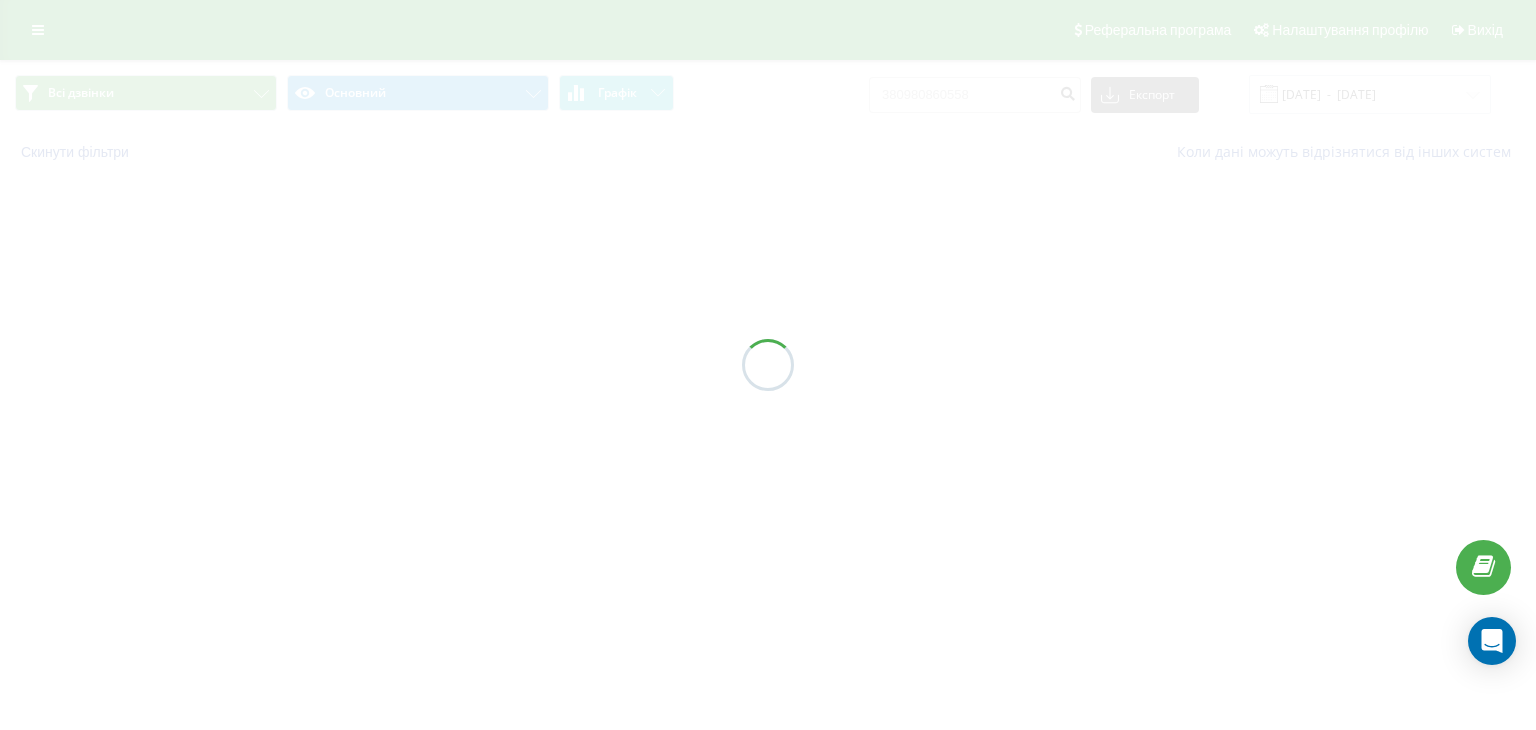 scroll, scrollTop: 0, scrollLeft: 0, axis: both 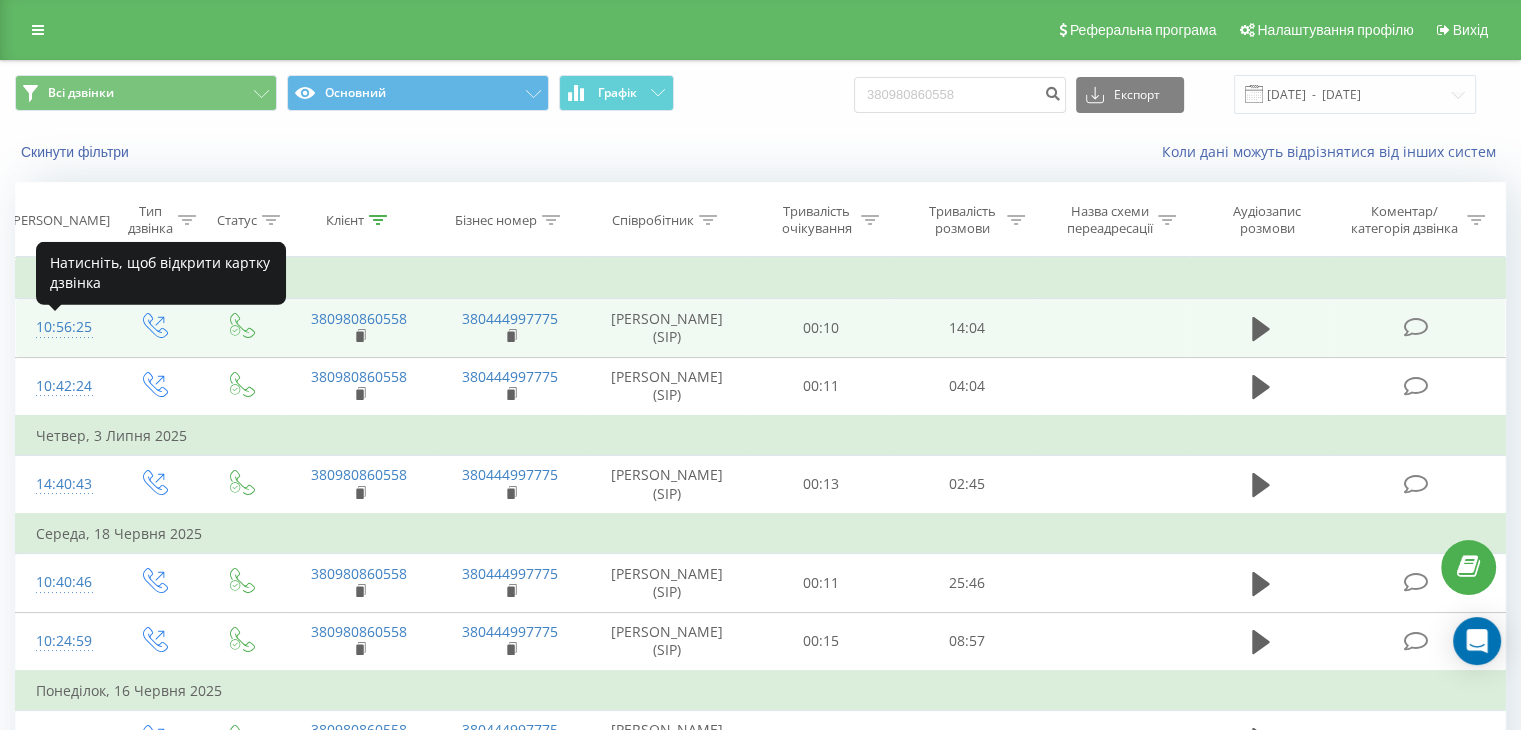 click on "10:56:25" at bounding box center (62, 327) 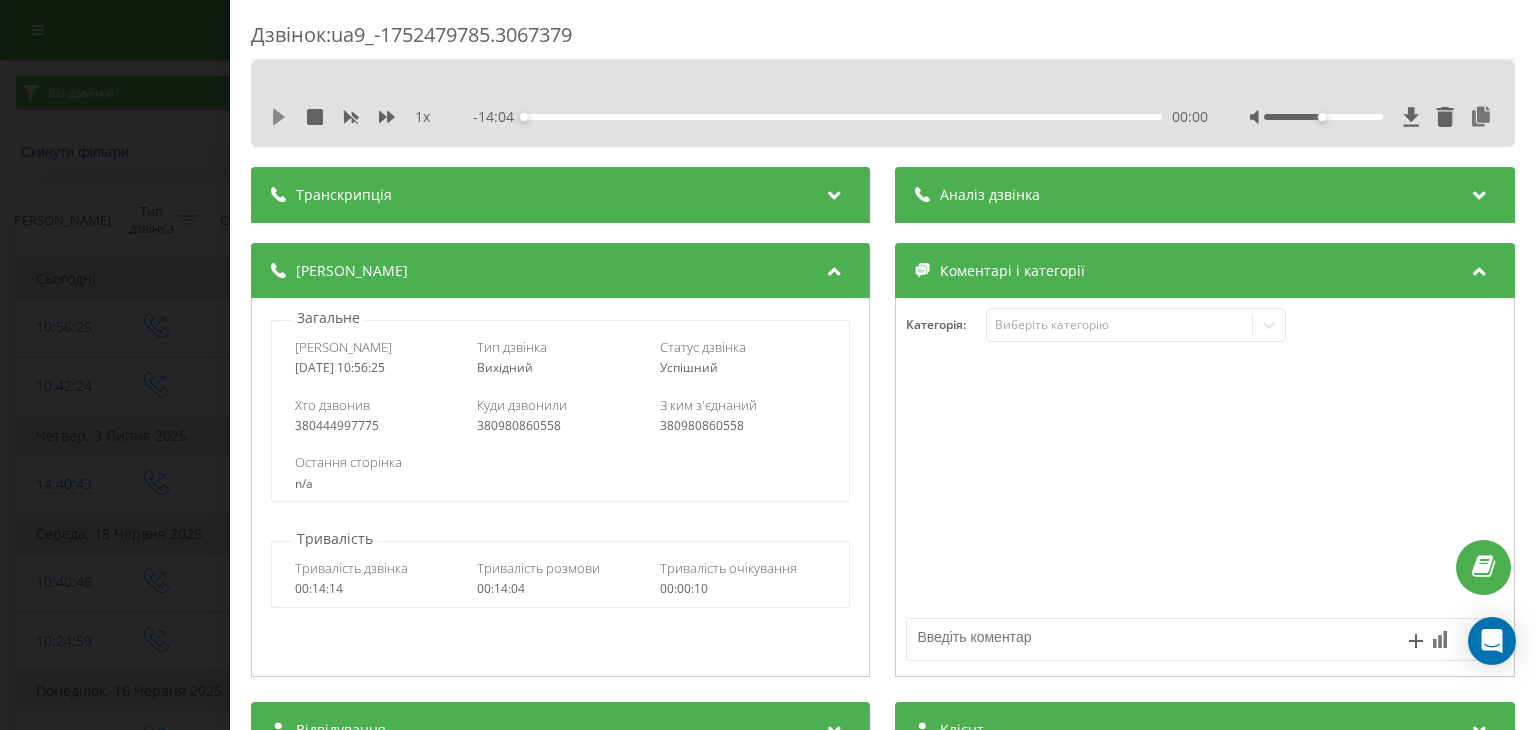 click 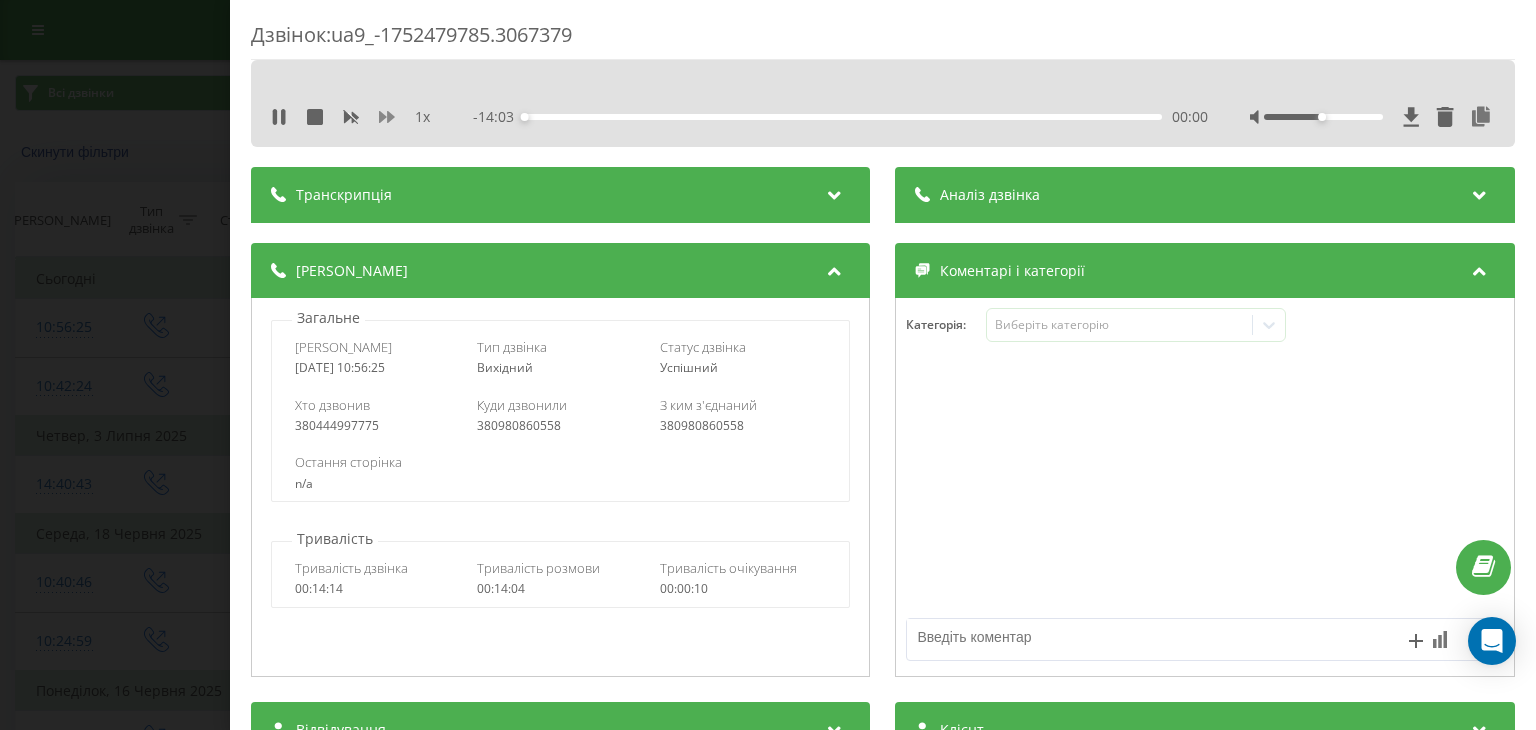 click 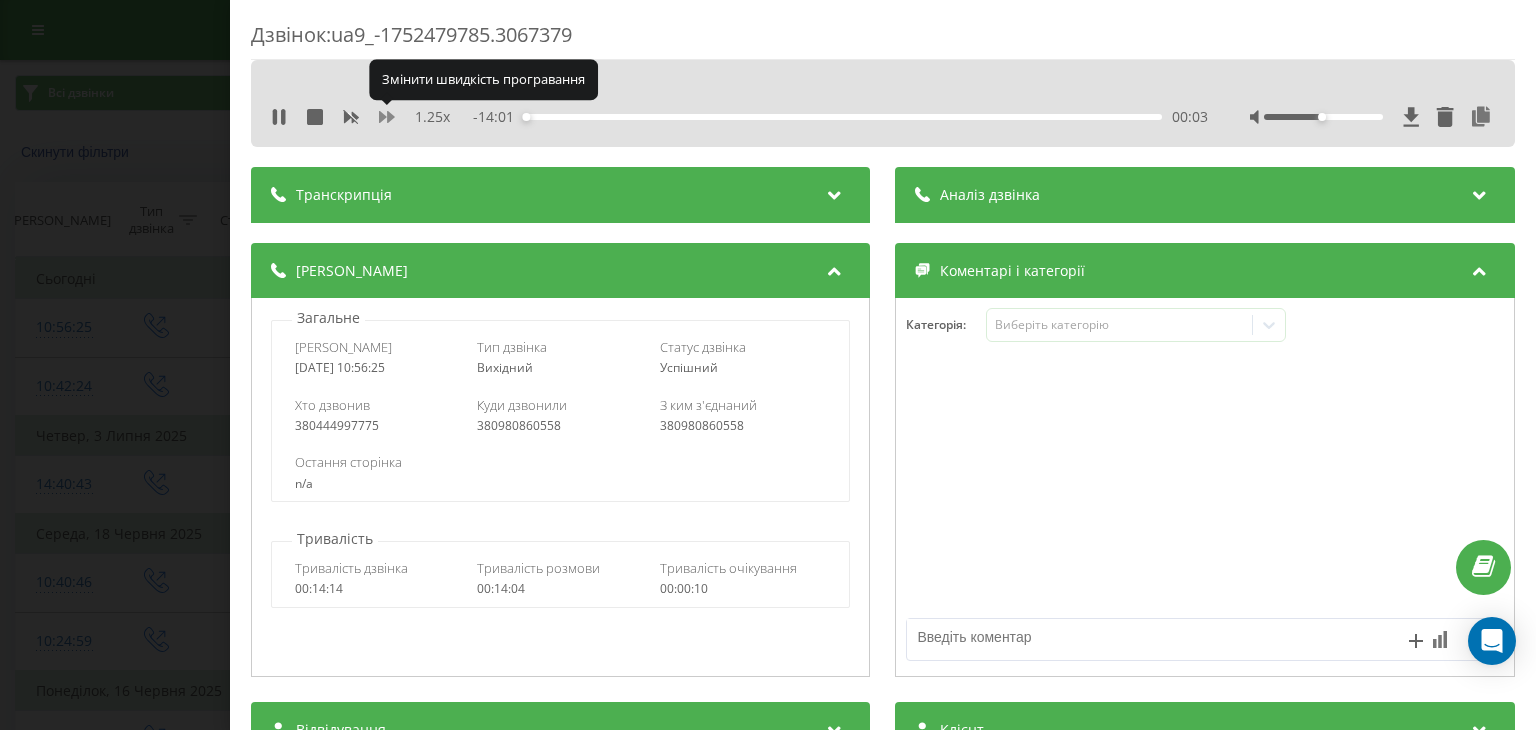 click 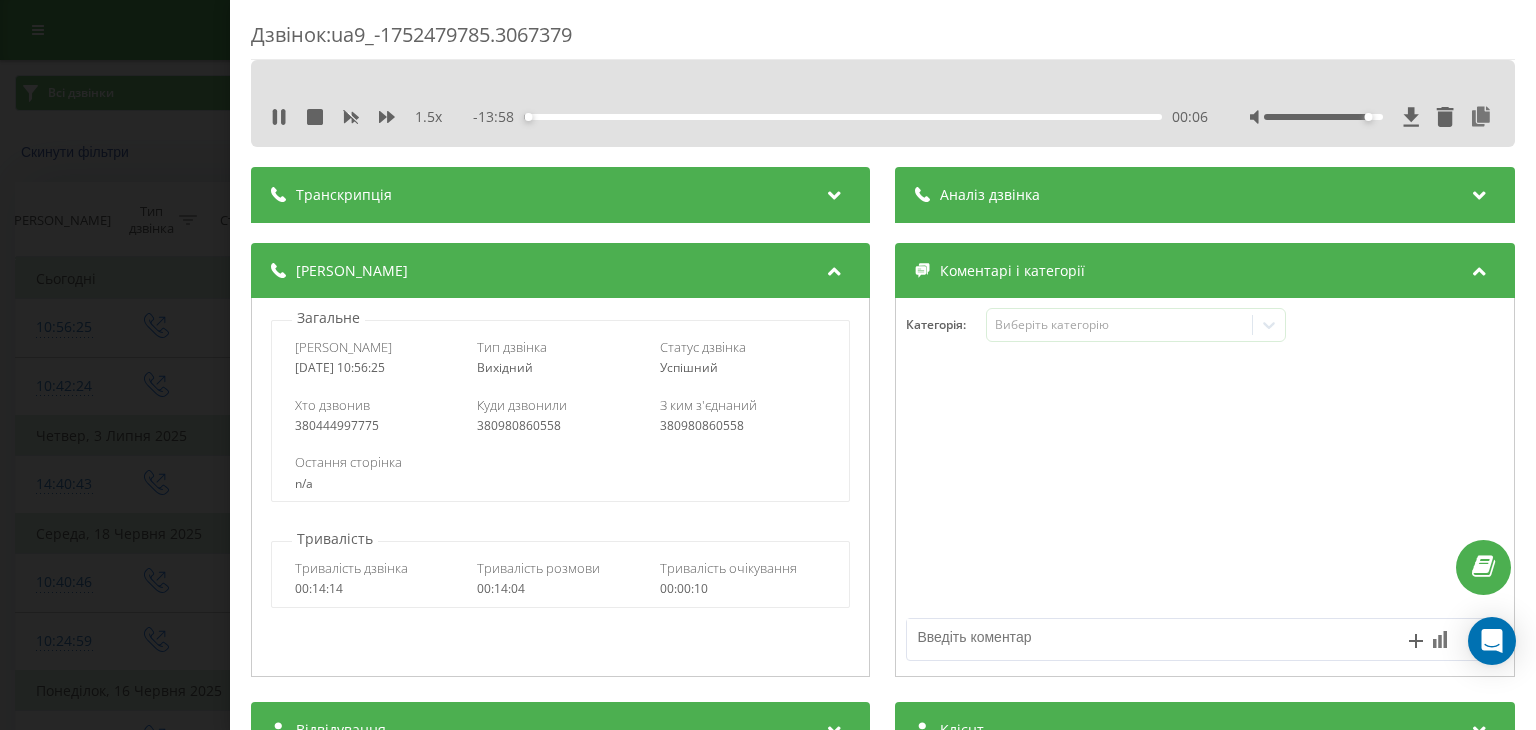 click at bounding box center [1323, 117] 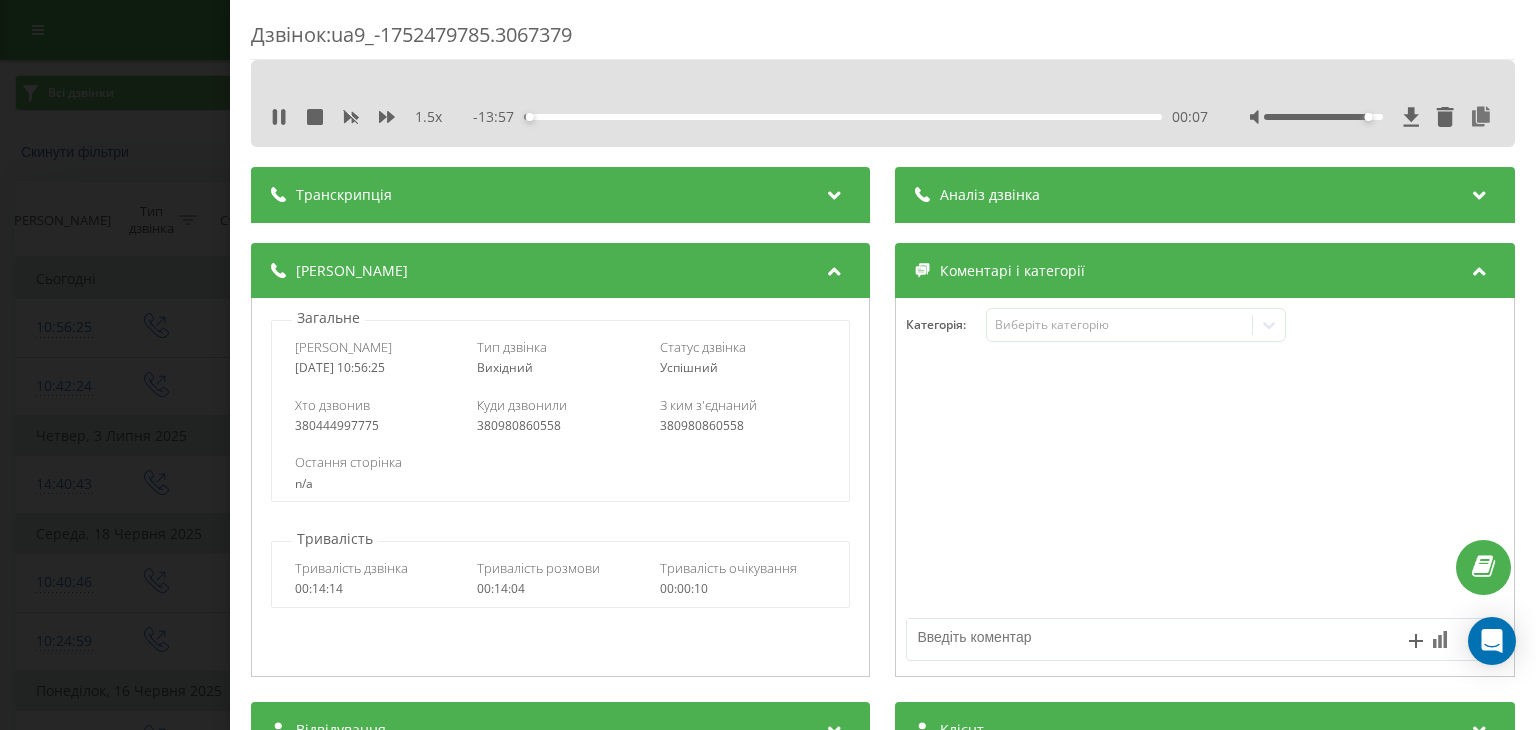click at bounding box center (1323, 117) 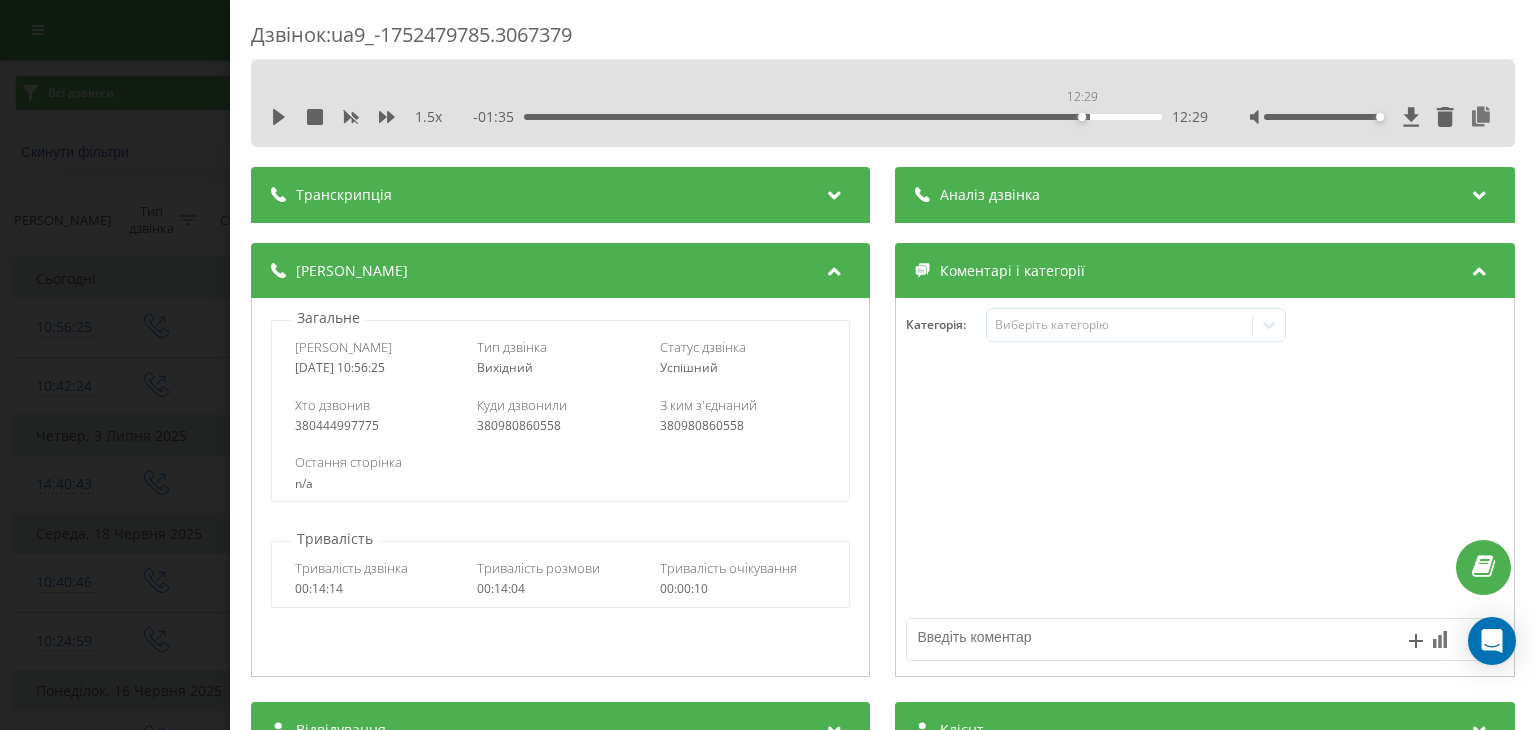 click on "12:29" at bounding box center [843, 117] 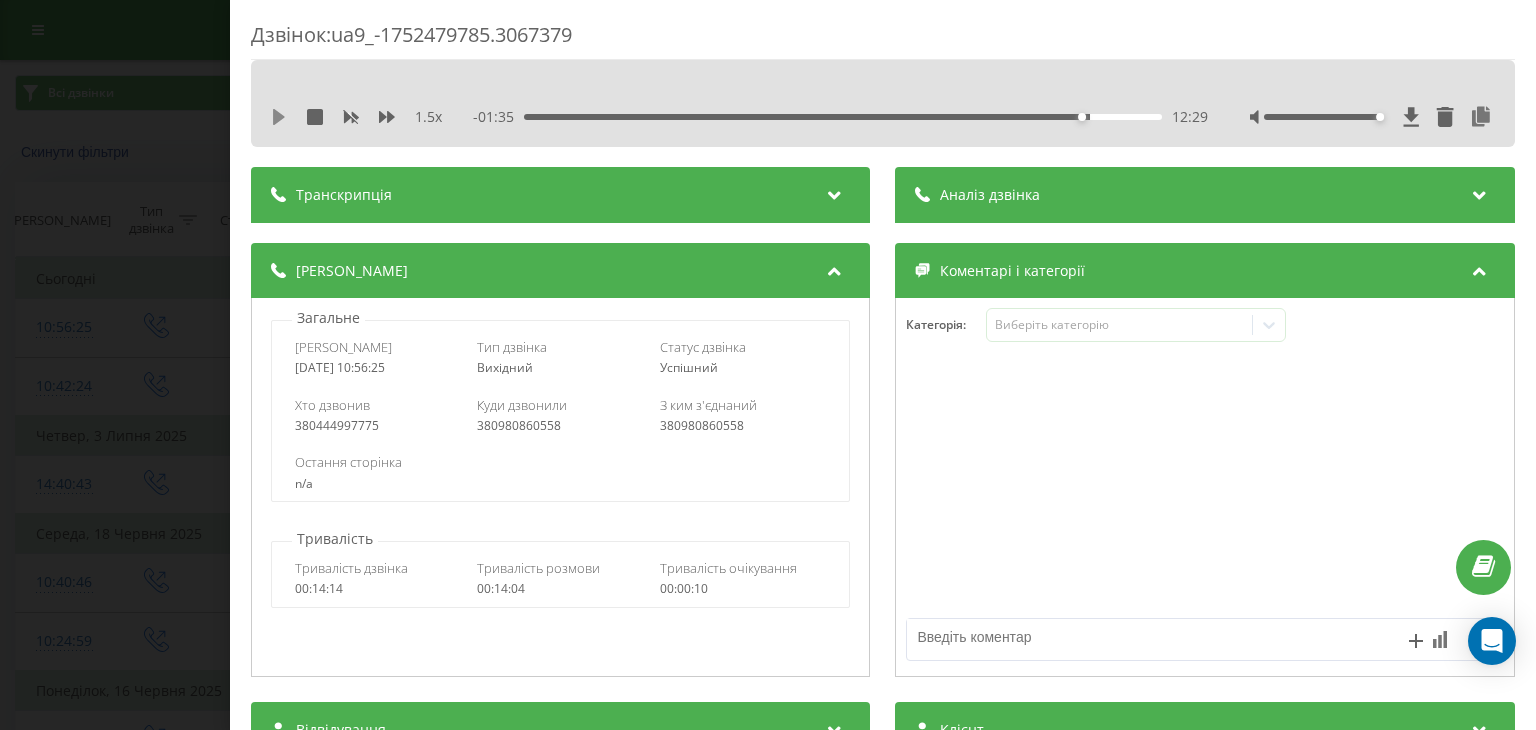 click 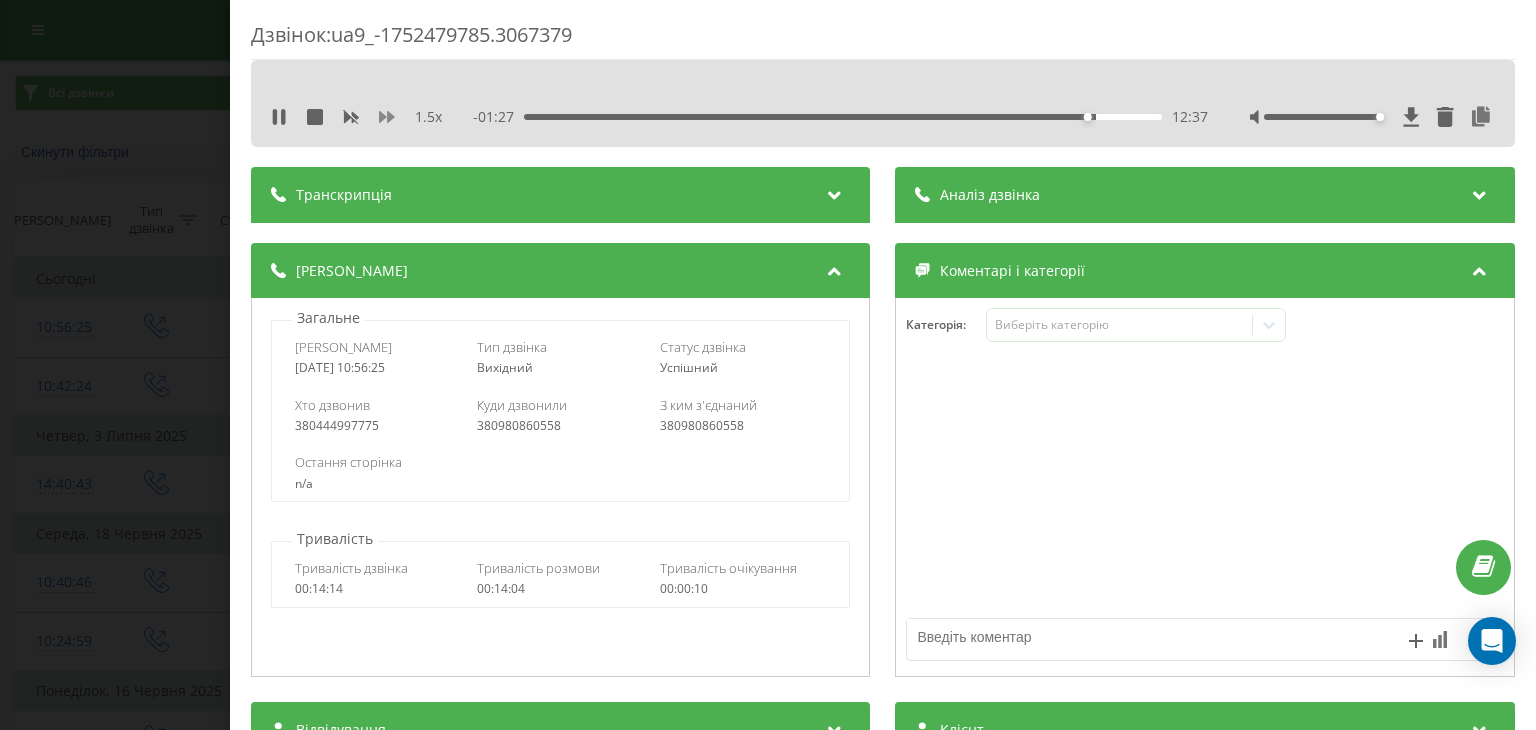 click 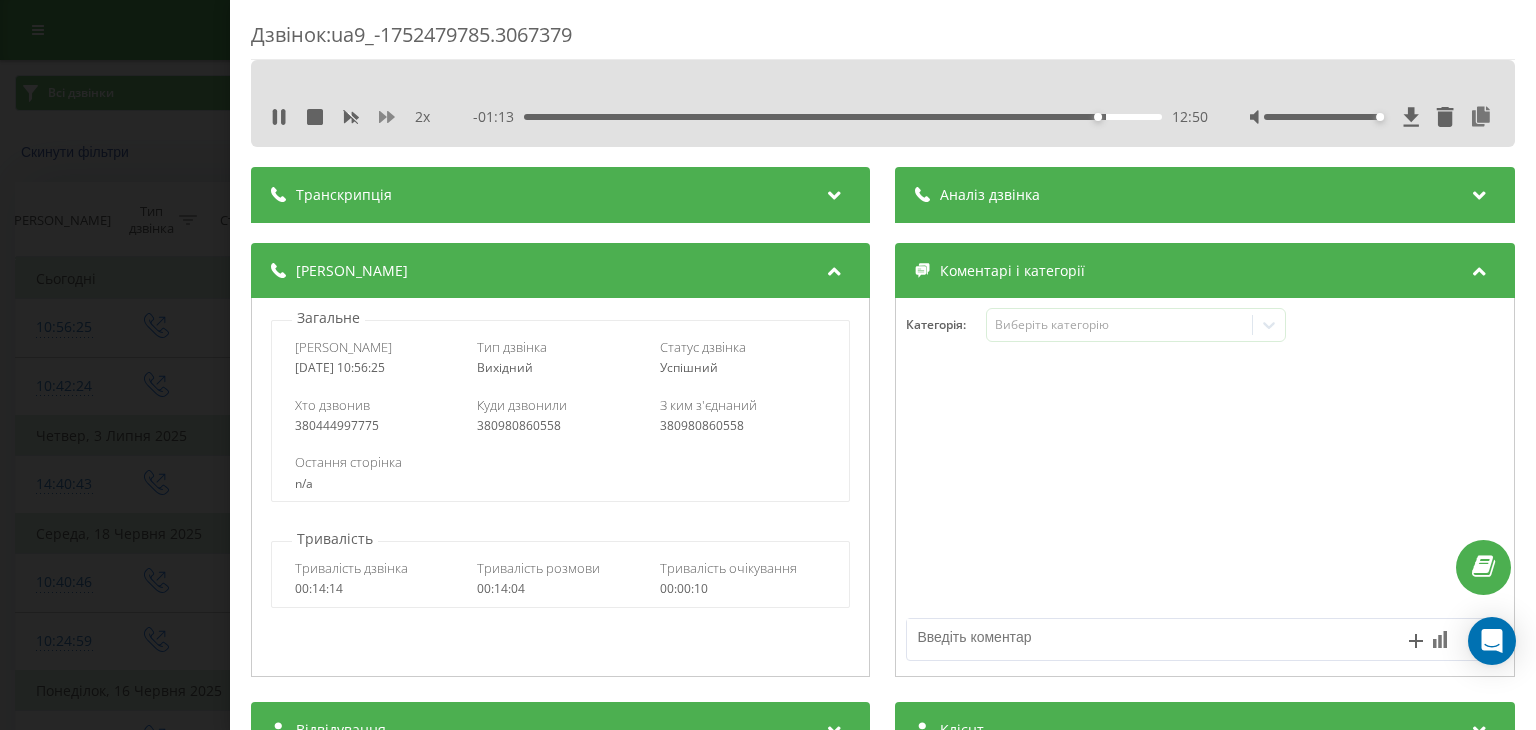 click 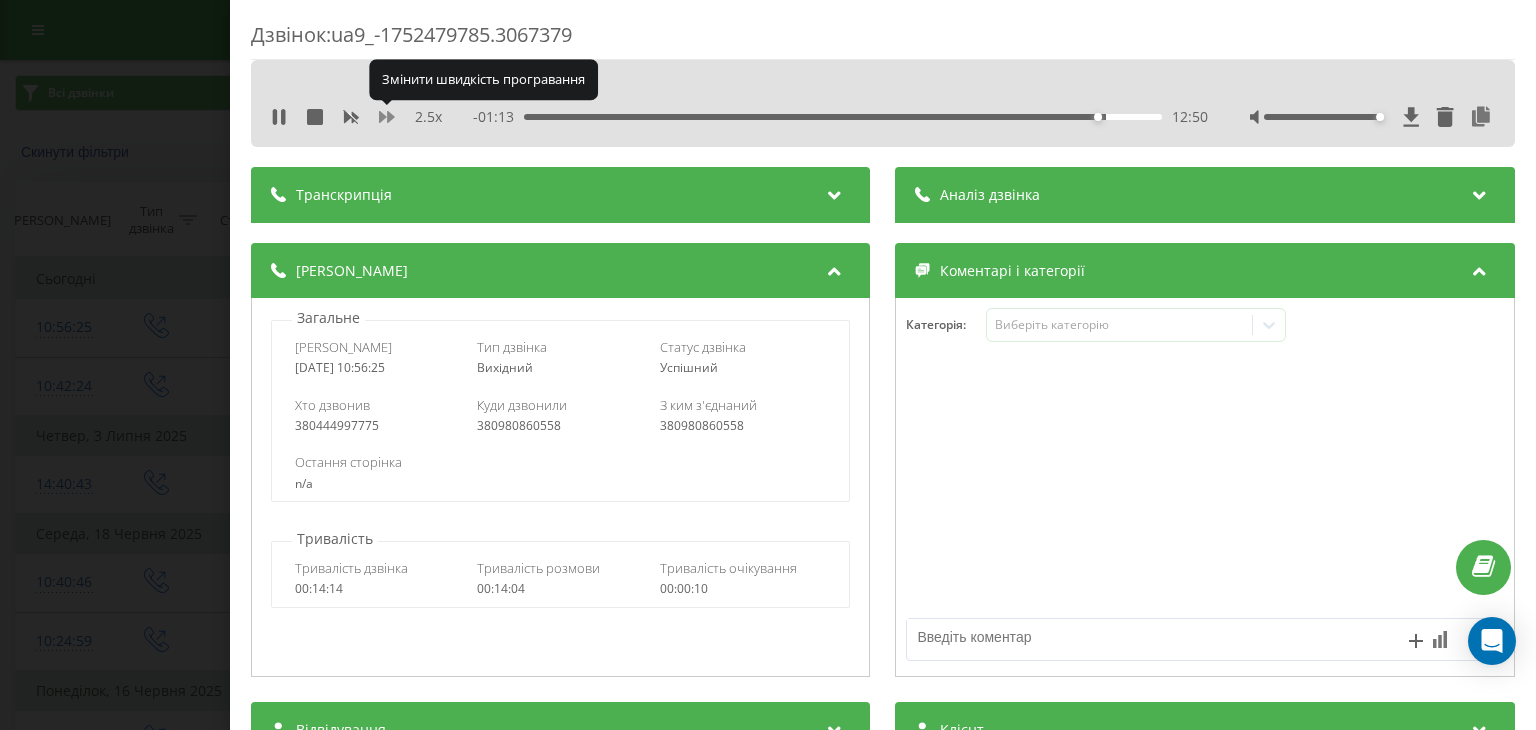 click 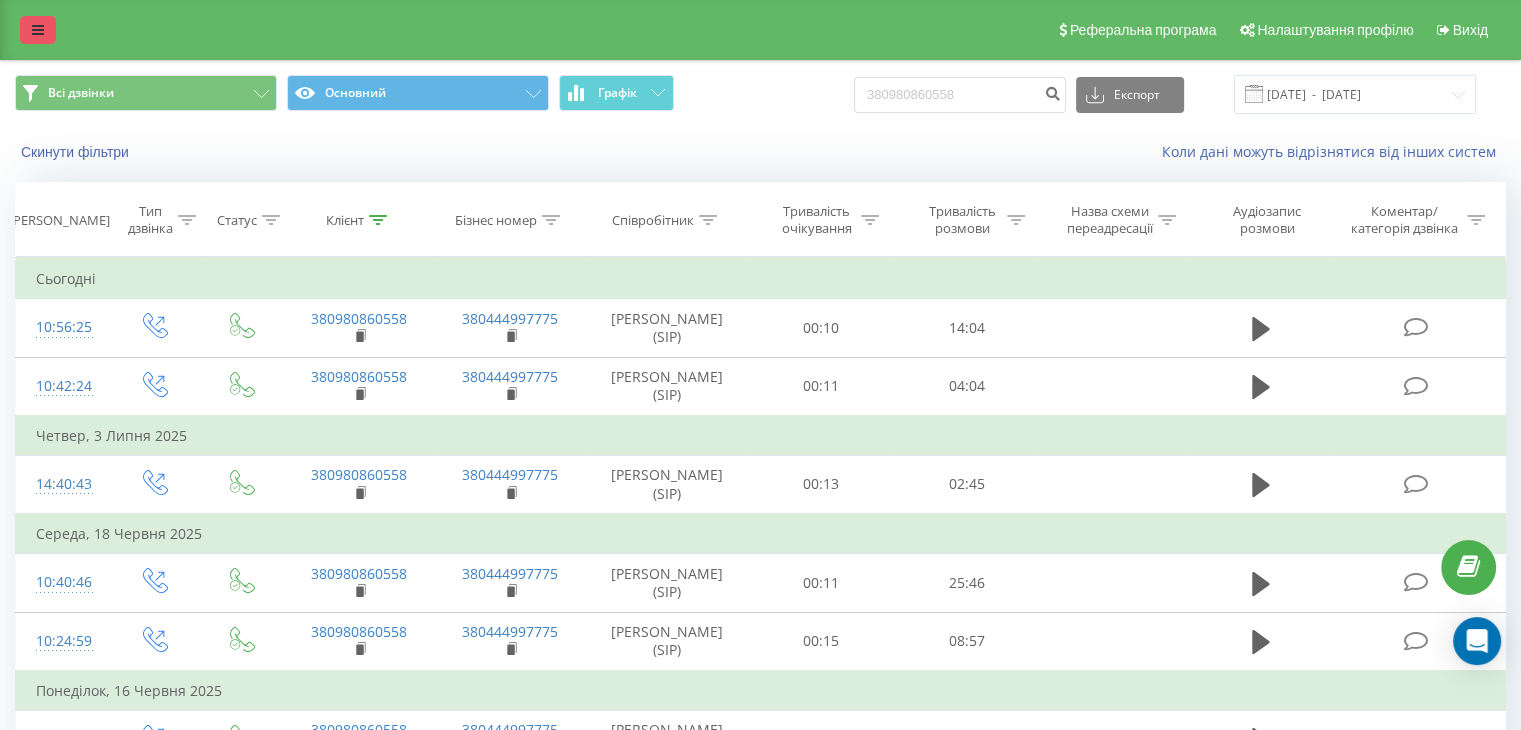click at bounding box center [38, 30] 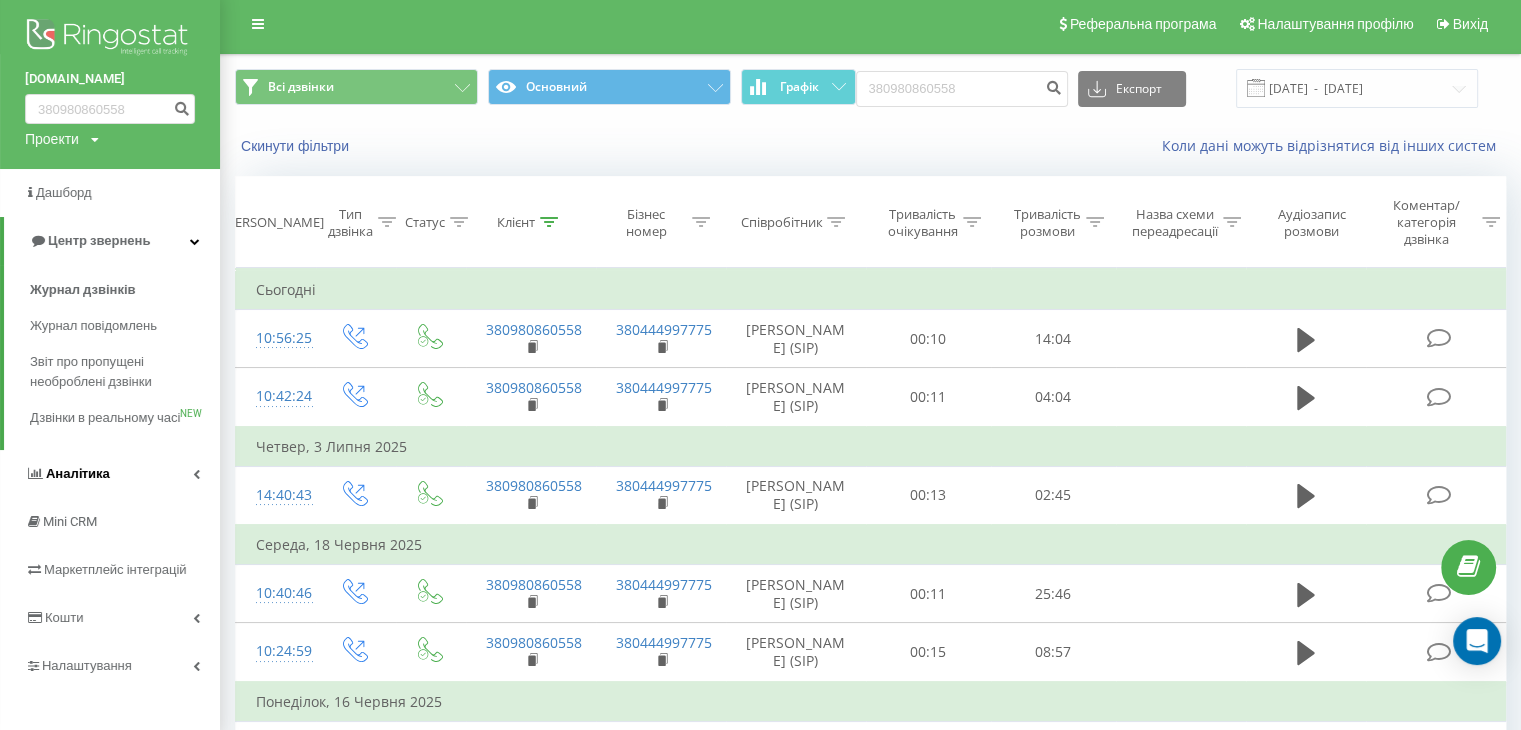 scroll, scrollTop: 200, scrollLeft: 0, axis: vertical 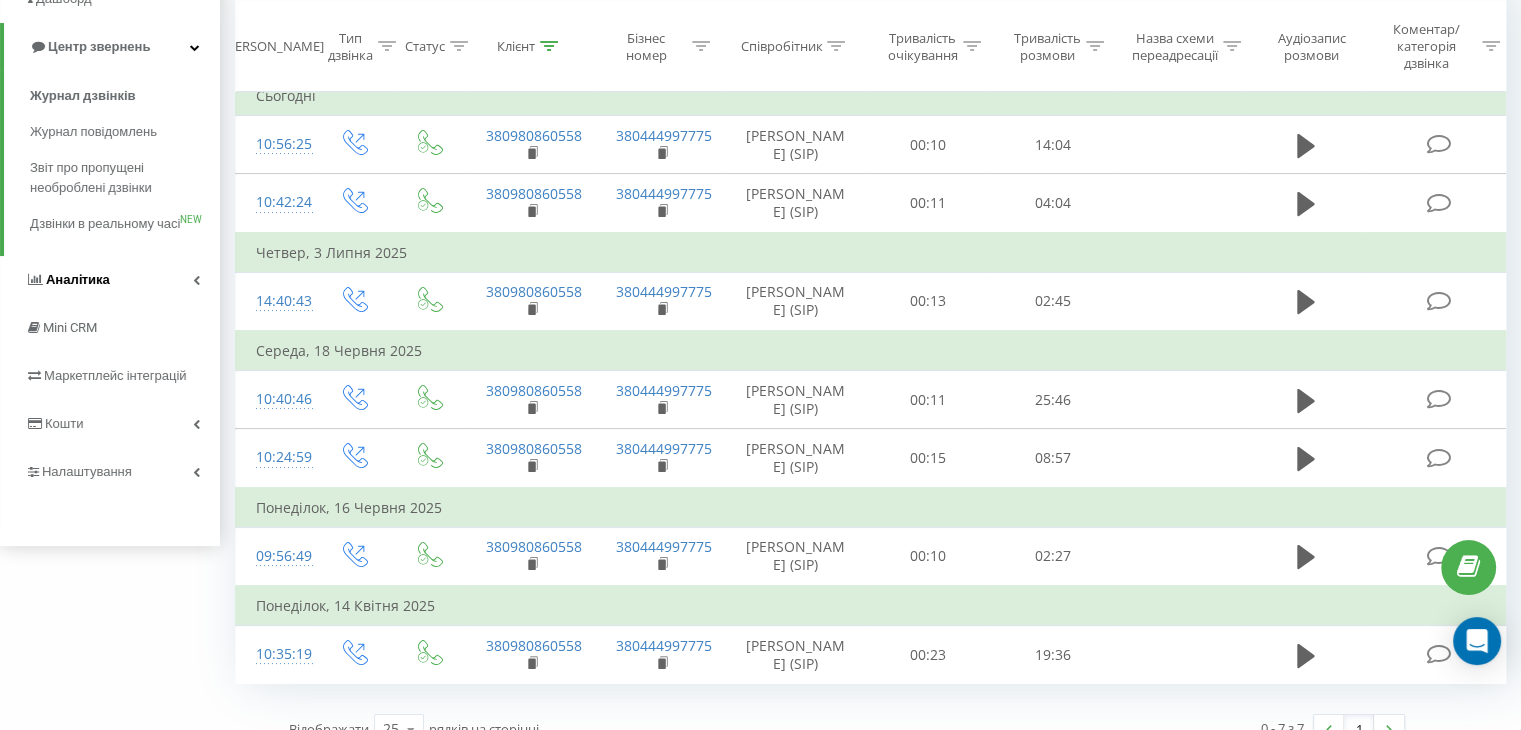 click on "Аналiтика" at bounding box center (78, 279) 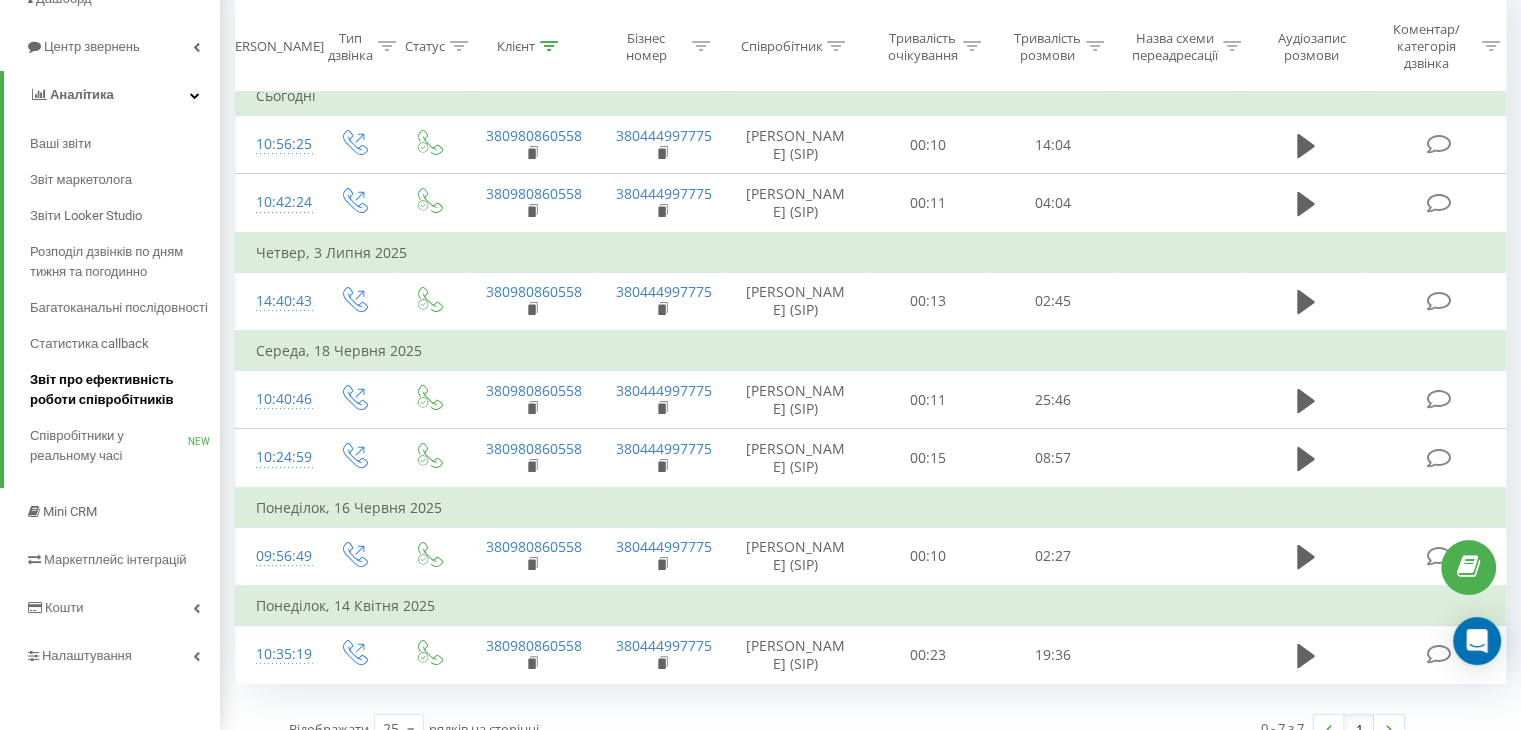 click on "Звіт про ефективність роботи співробітників" at bounding box center (120, 390) 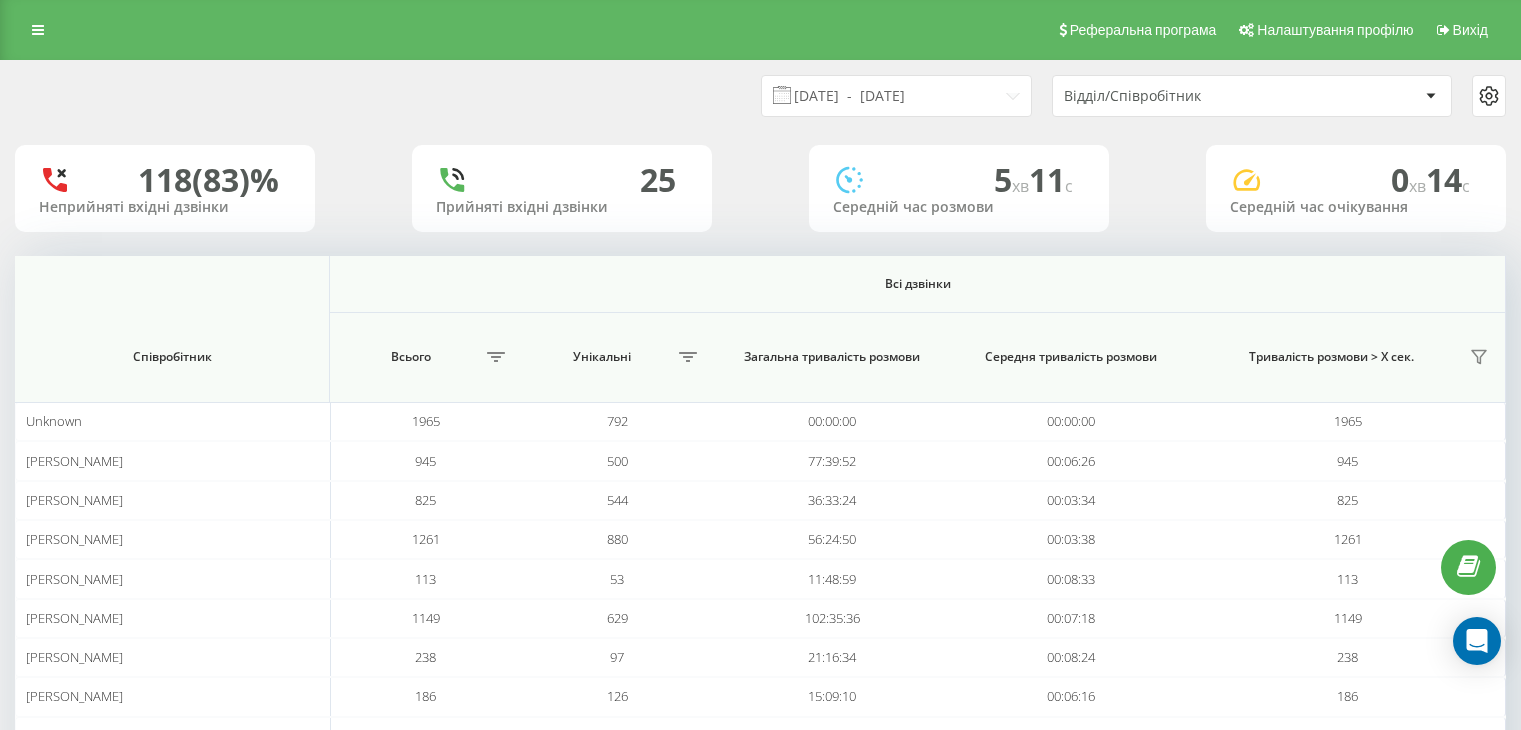 scroll, scrollTop: 0, scrollLeft: 0, axis: both 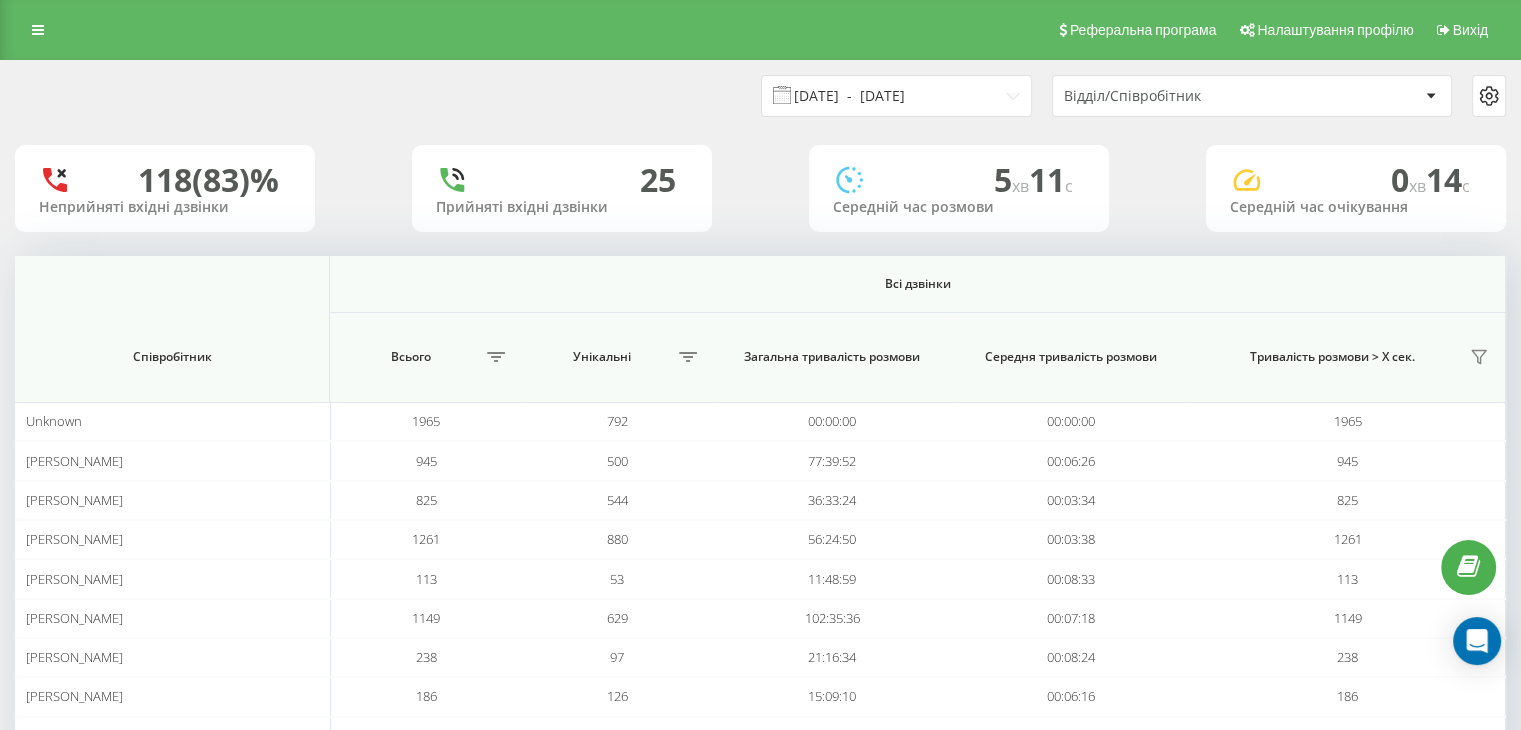 click on "14.06.2025  -  14.07.2025" at bounding box center [896, 96] 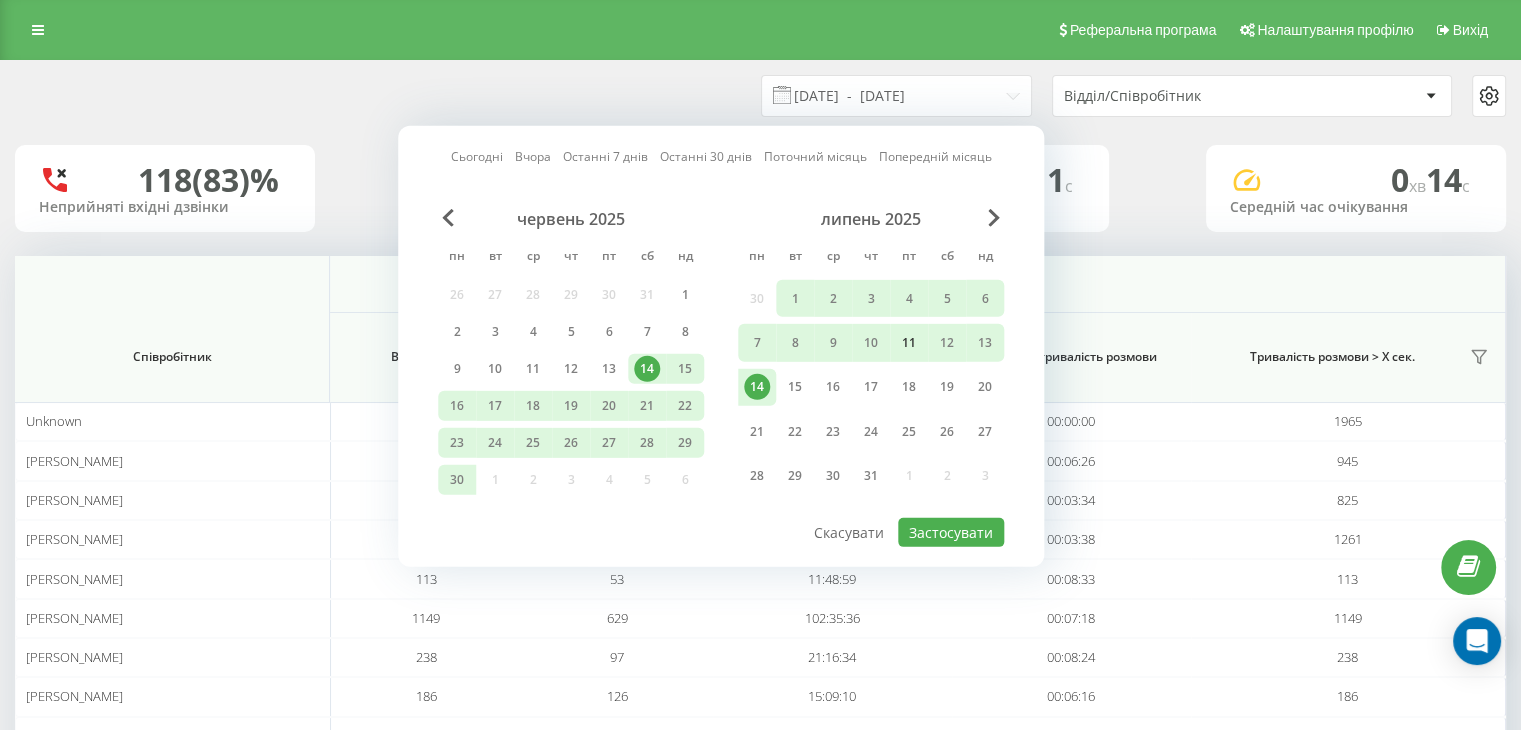 click on "11" at bounding box center [909, 343] 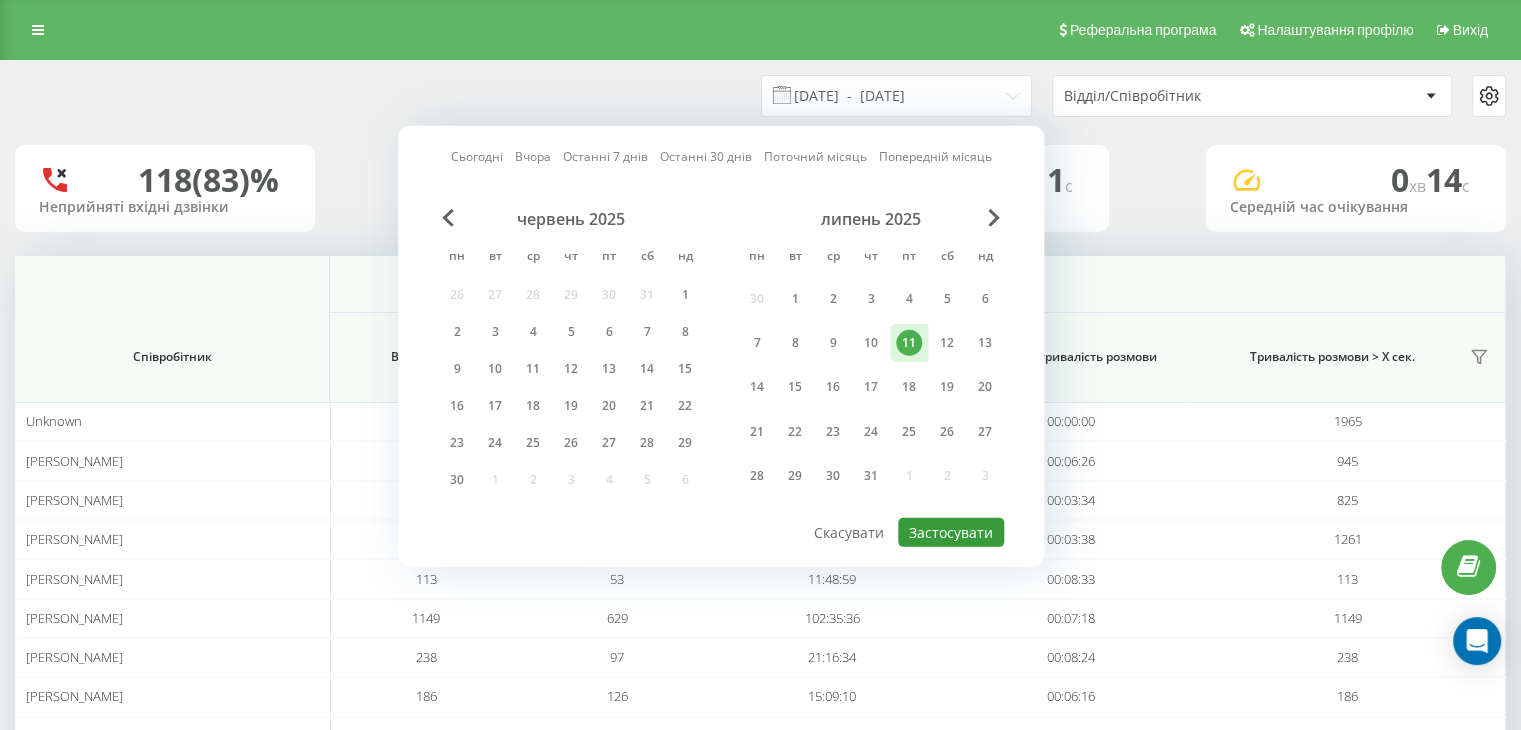 click on "Застосувати" at bounding box center [951, 532] 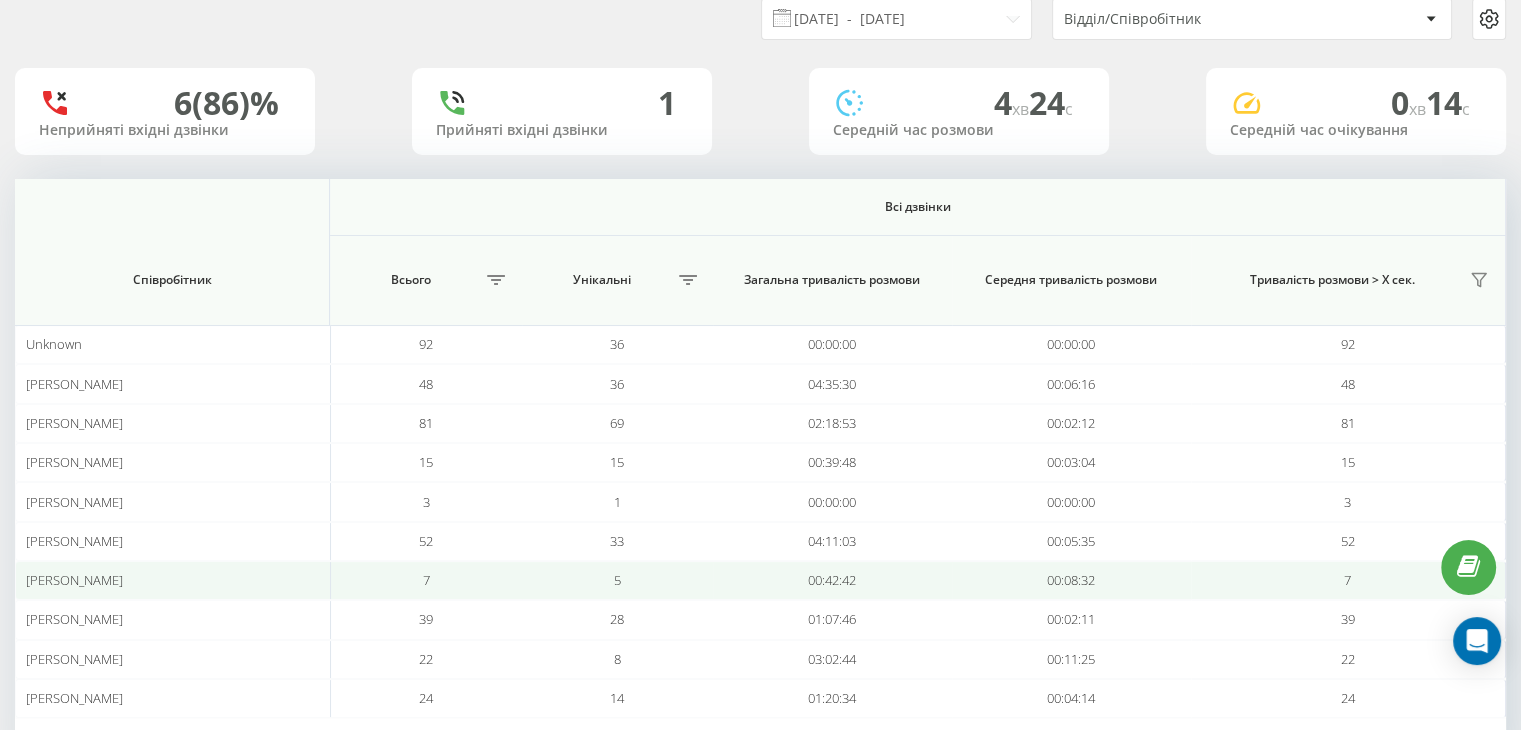 scroll, scrollTop: 159, scrollLeft: 0, axis: vertical 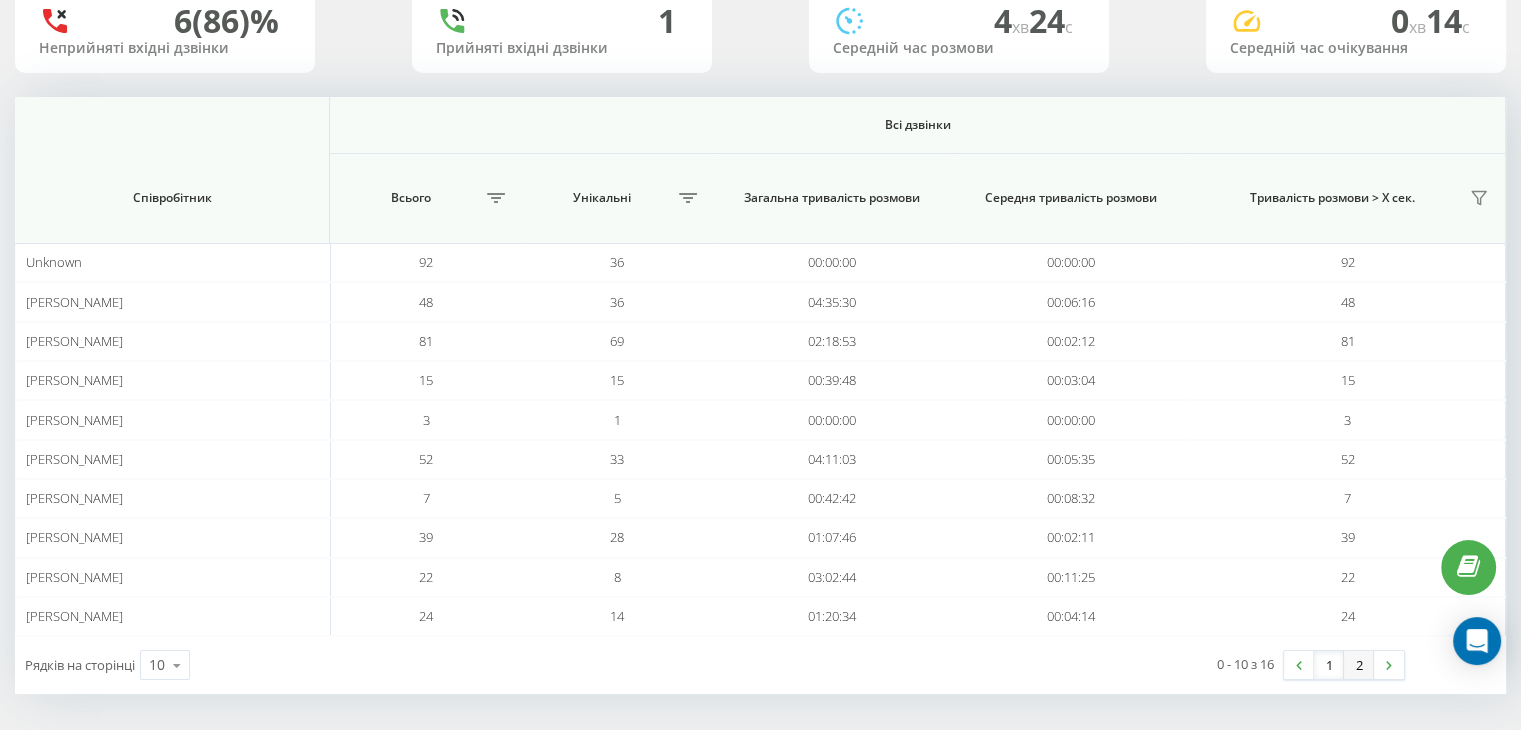 click on "2" at bounding box center (1359, 665) 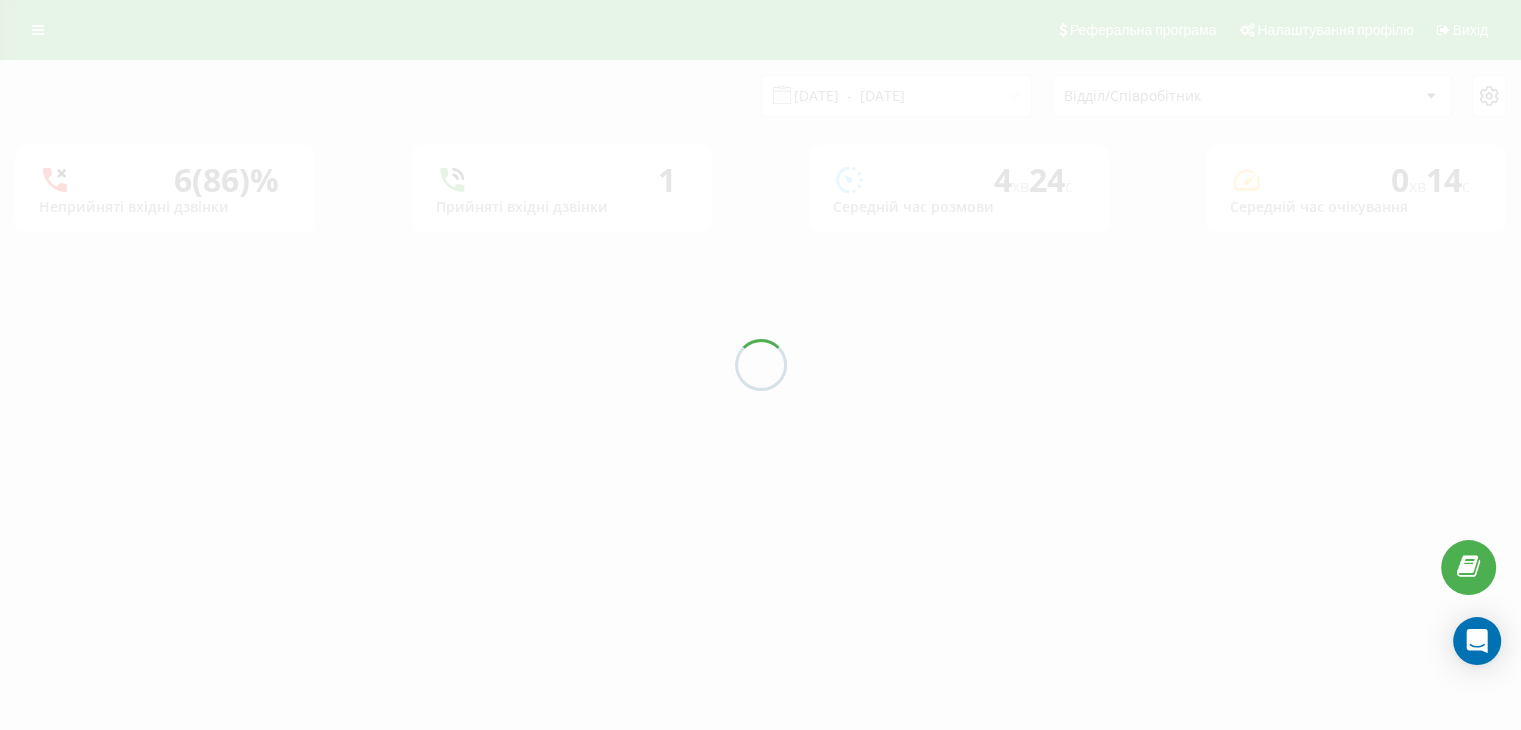 scroll, scrollTop: 0, scrollLeft: 0, axis: both 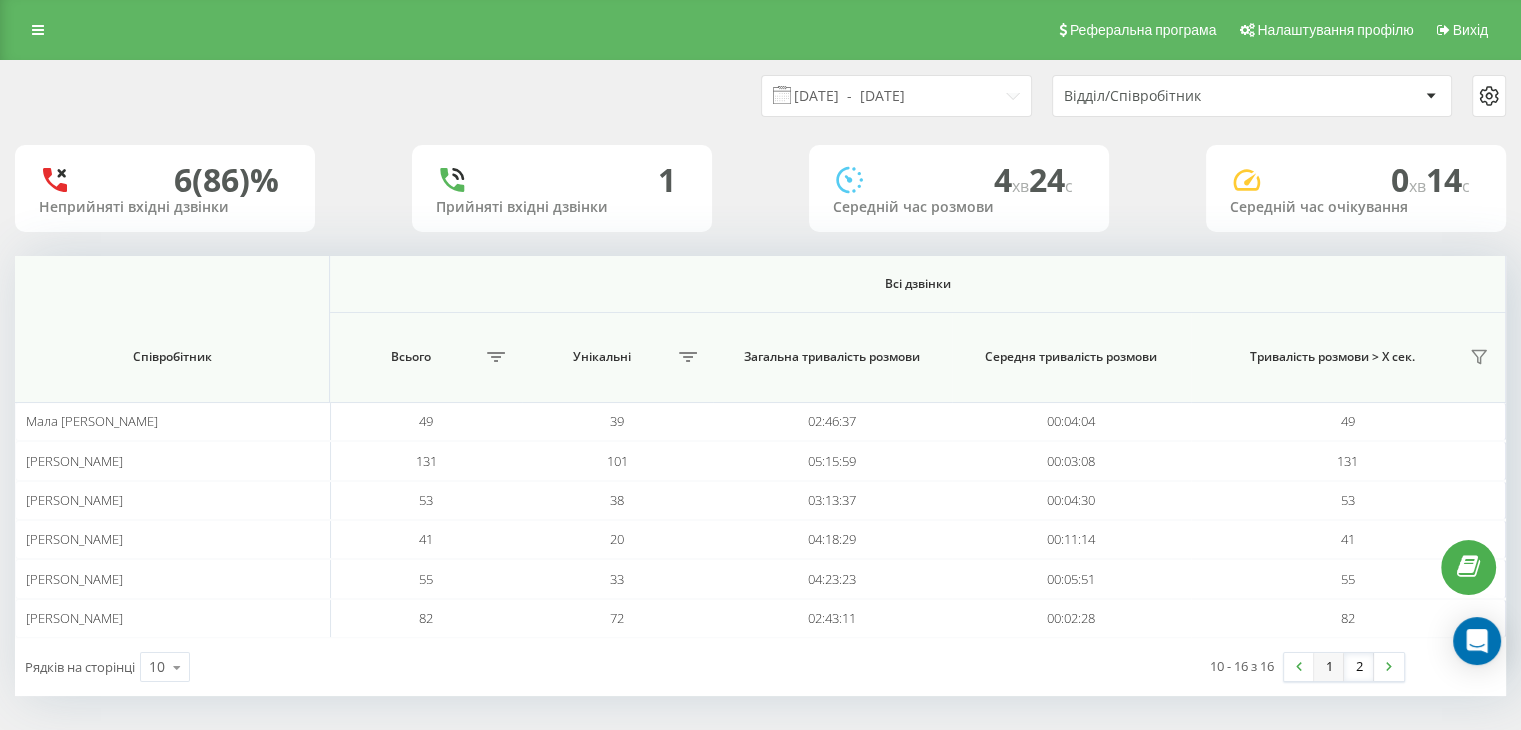 click on "1" at bounding box center [1329, 667] 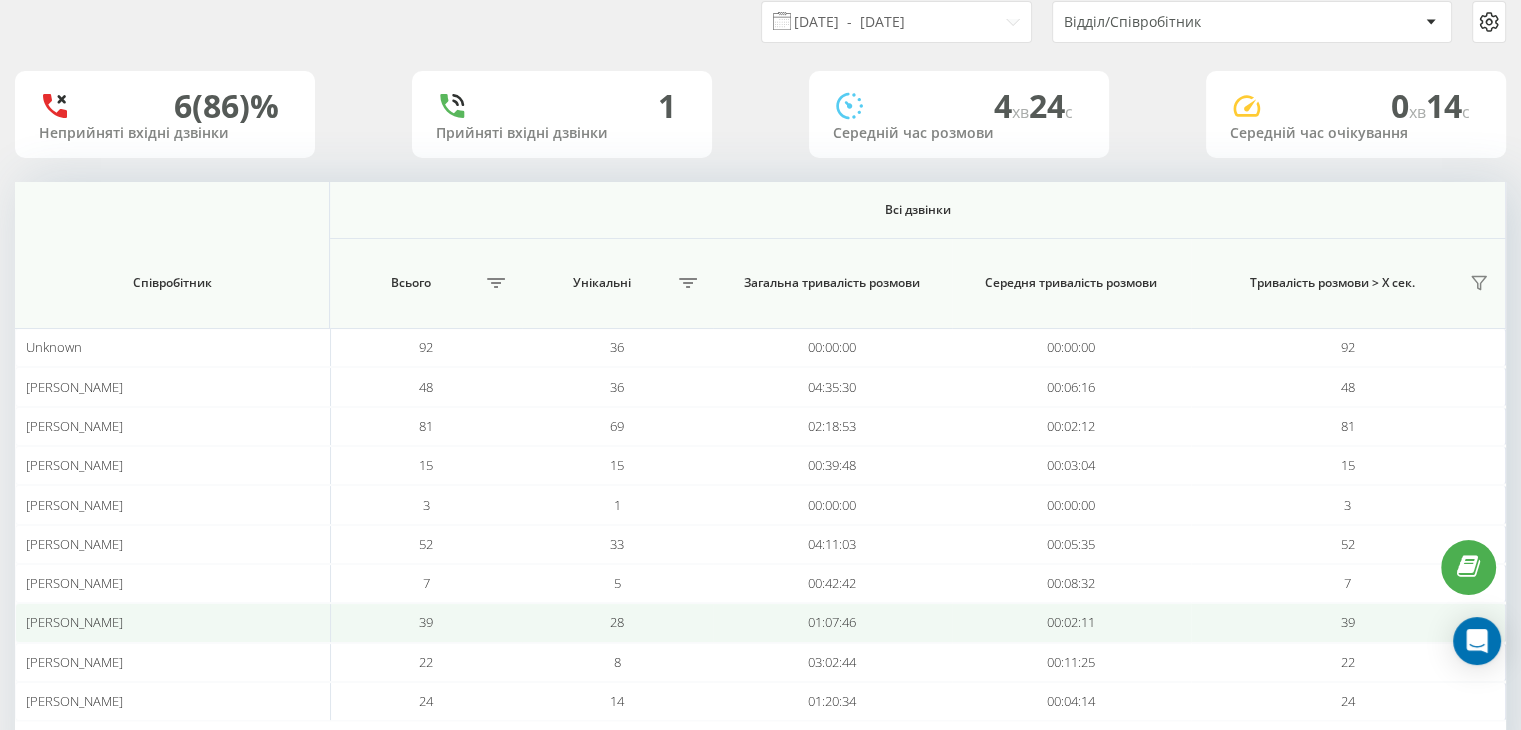 scroll, scrollTop: 159, scrollLeft: 0, axis: vertical 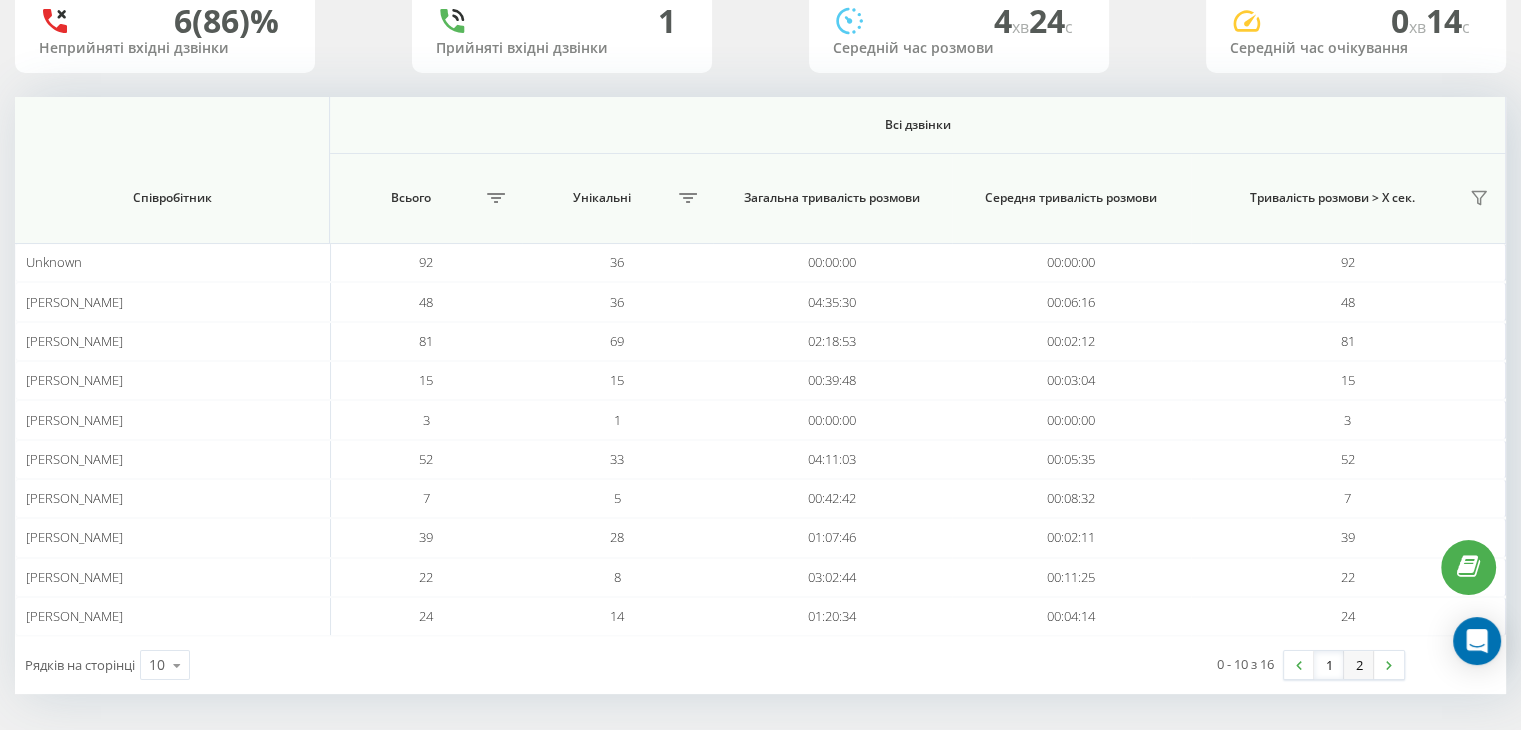 click on "2" at bounding box center [1359, 665] 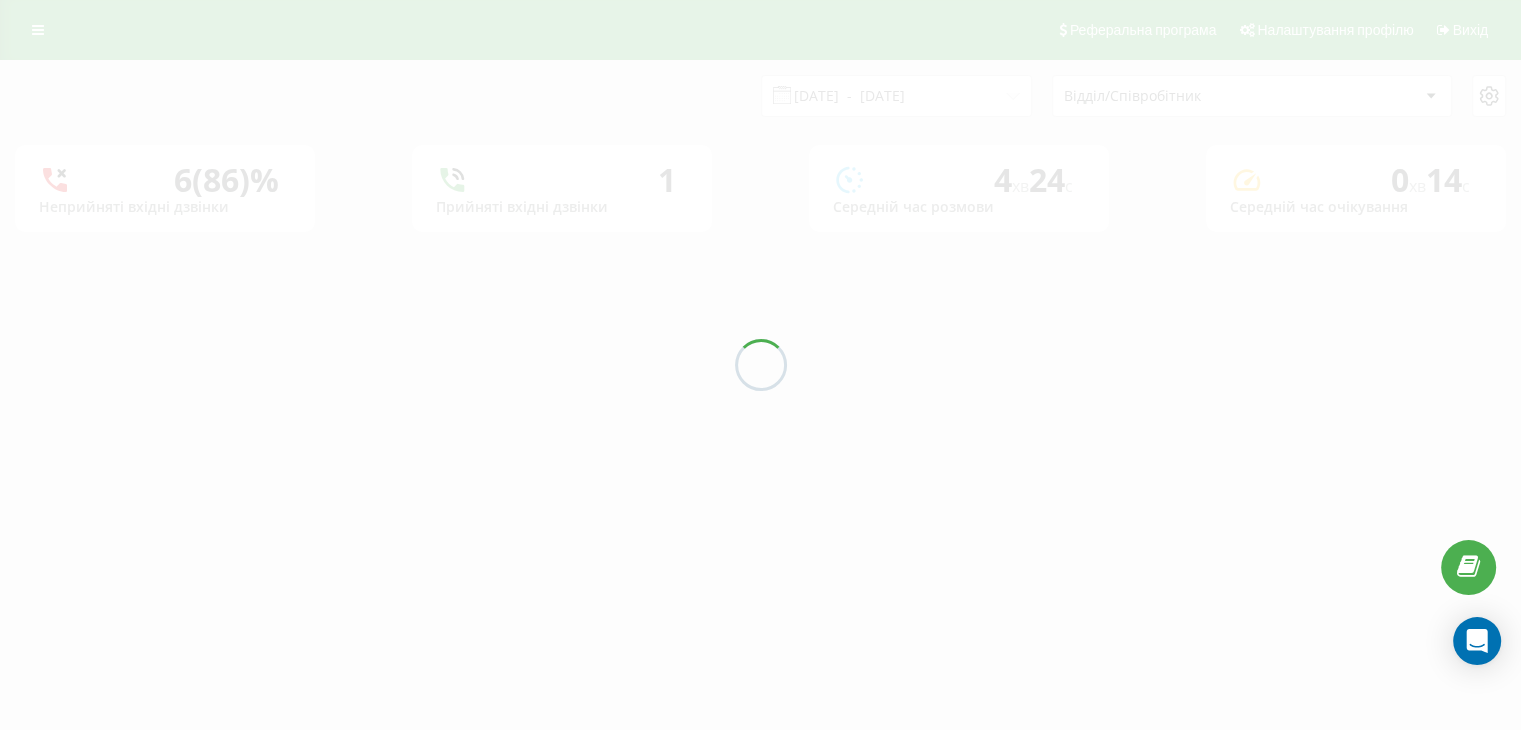 scroll, scrollTop: 0, scrollLeft: 0, axis: both 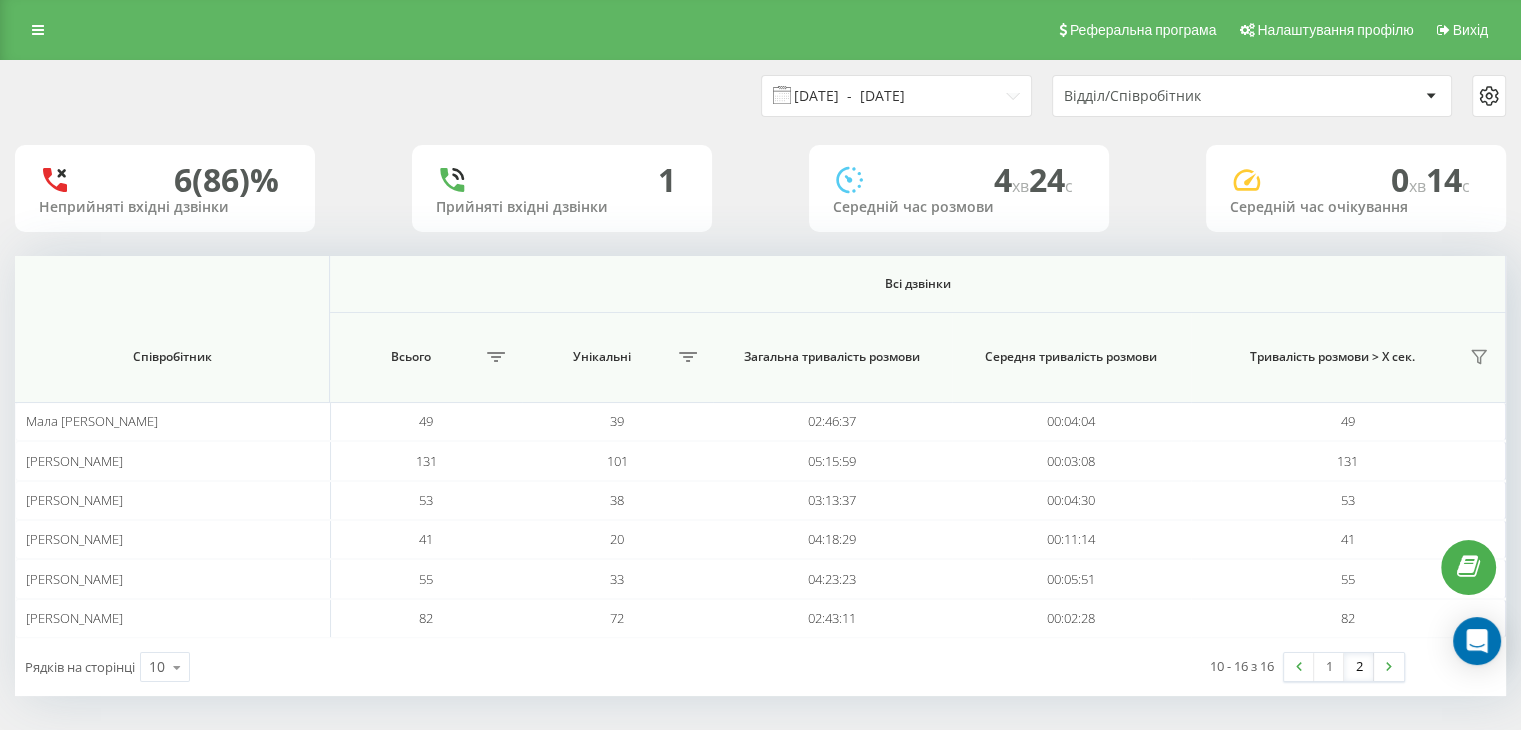 click on "11.07.2025  -  11.07.2025" at bounding box center (896, 96) 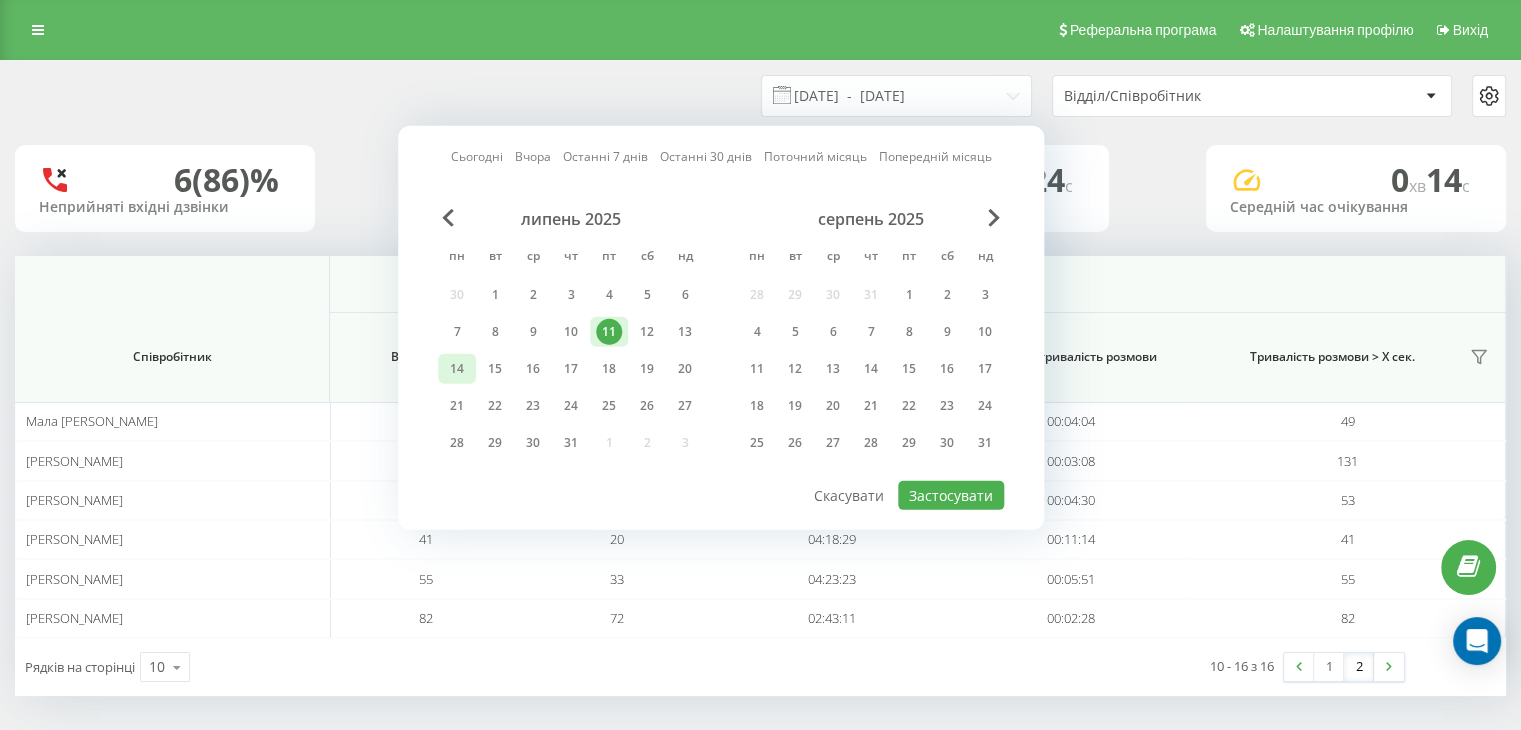 click on "14" at bounding box center (457, 369) 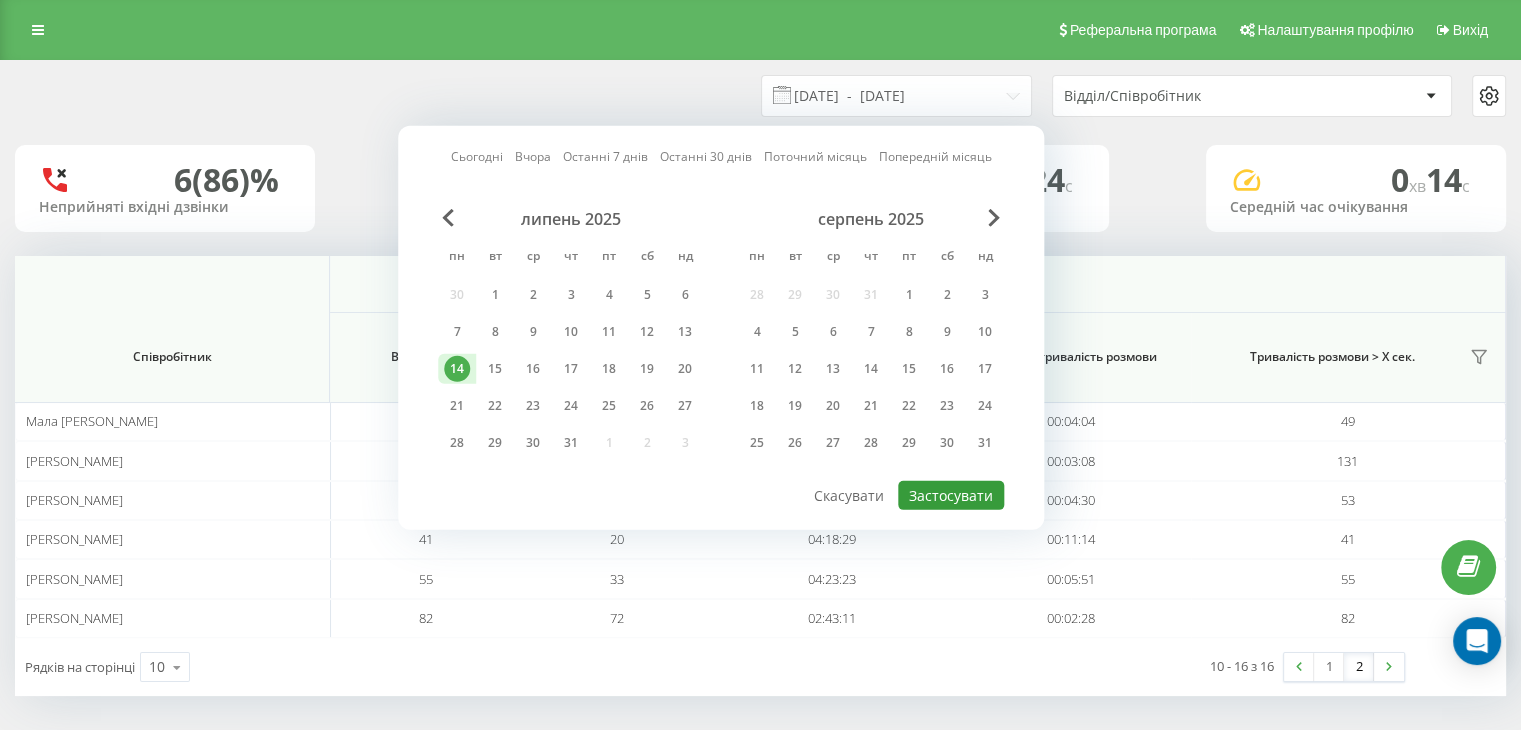 click on "Застосувати" at bounding box center (951, 495) 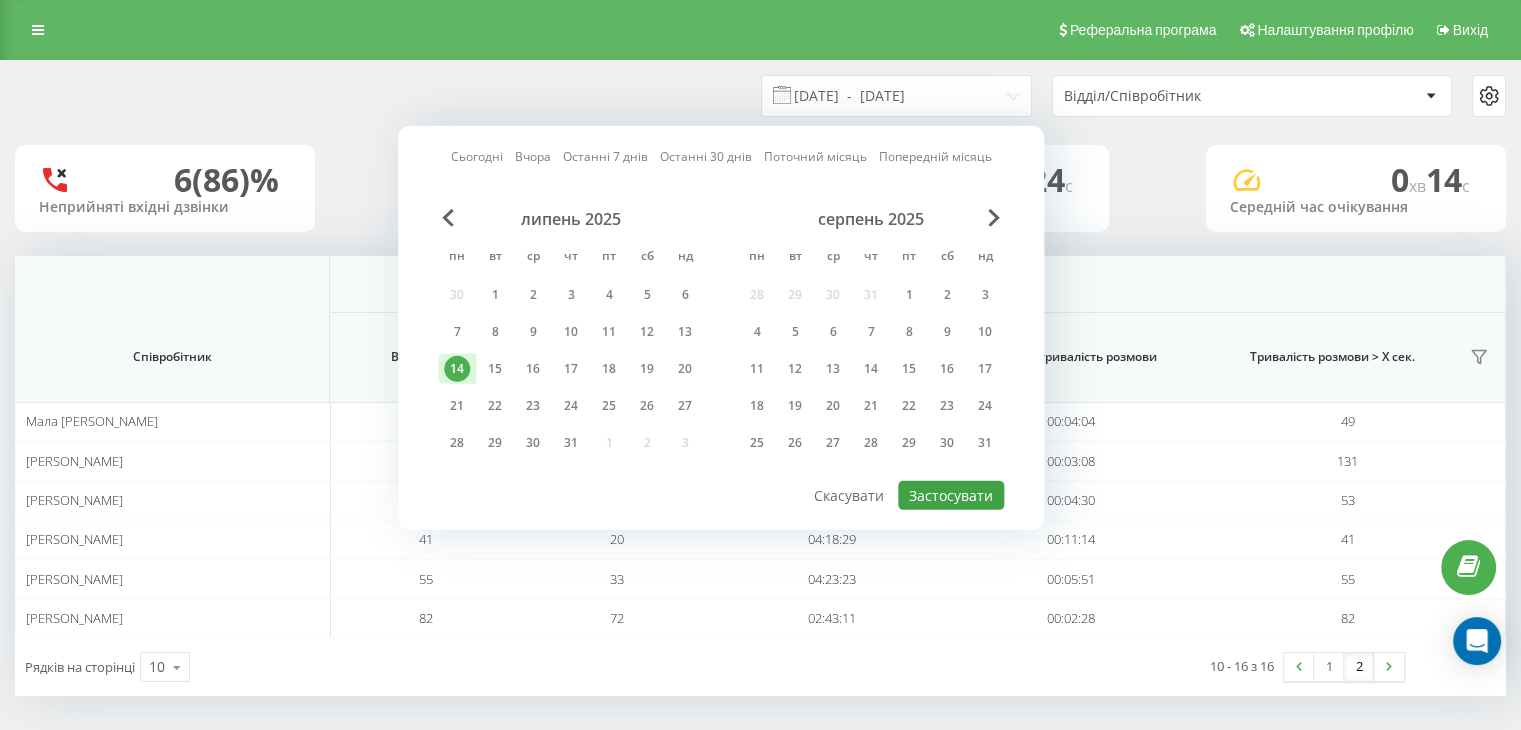 type on "14.07.2025  -  14.07.2025" 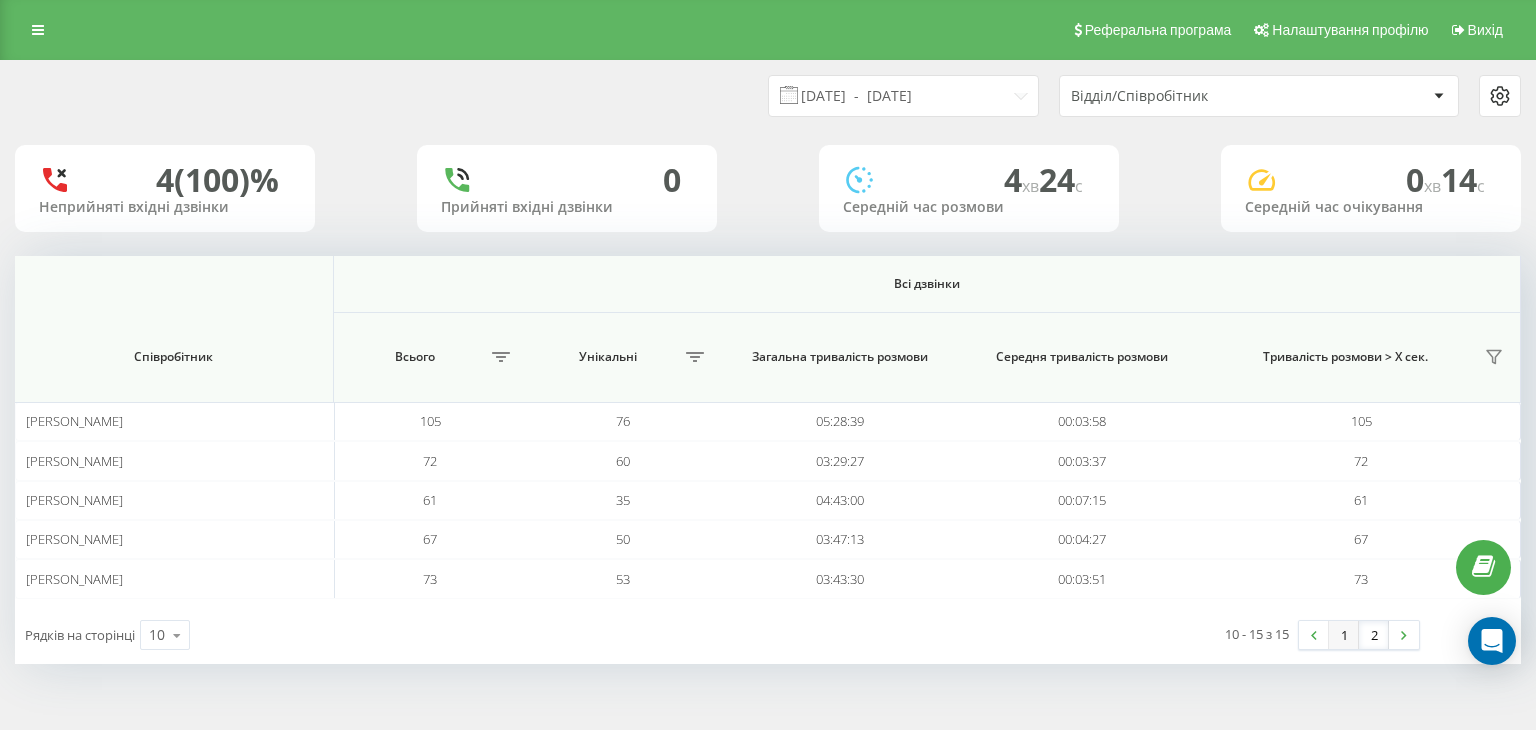 click on "1" at bounding box center [1344, 635] 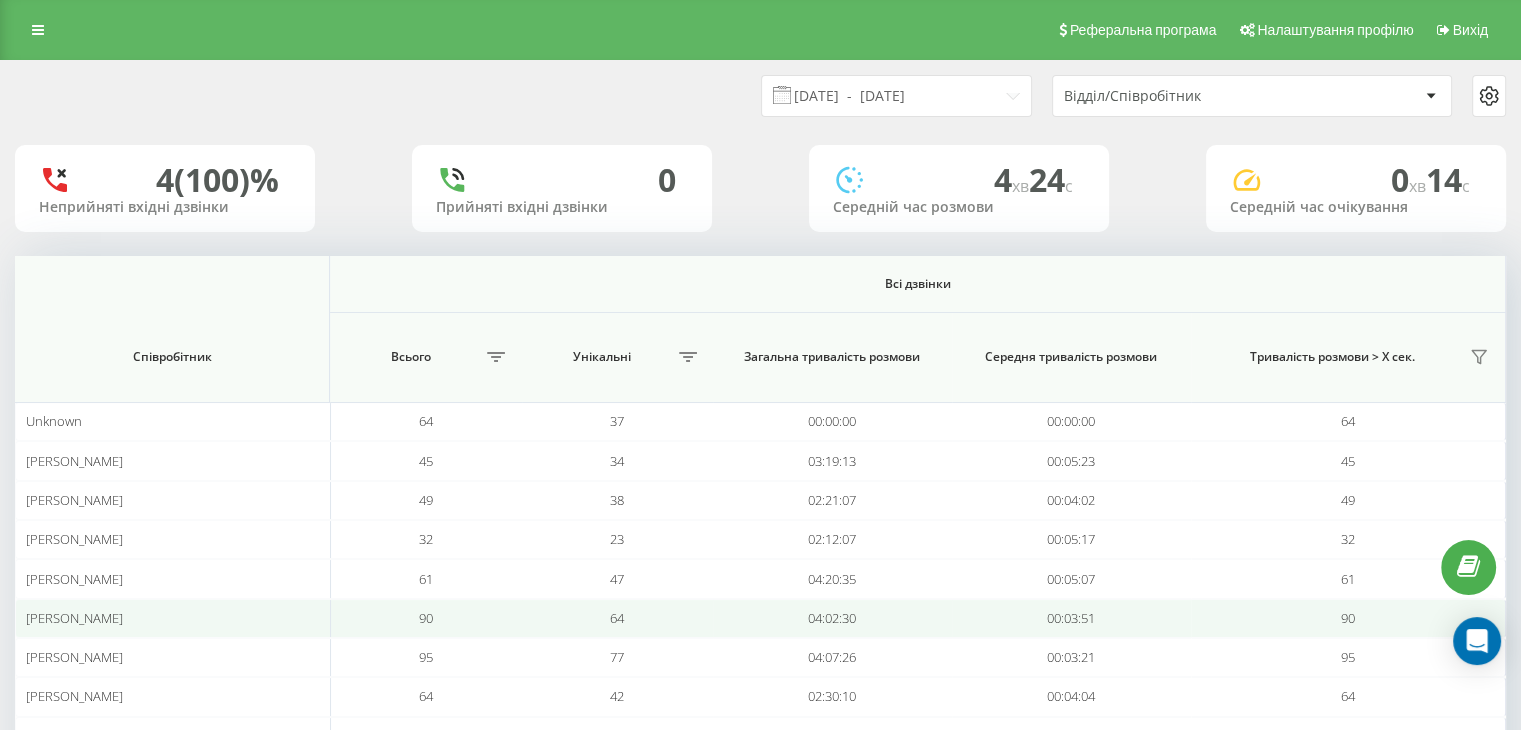 scroll, scrollTop: 159, scrollLeft: 0, axis: vertical 